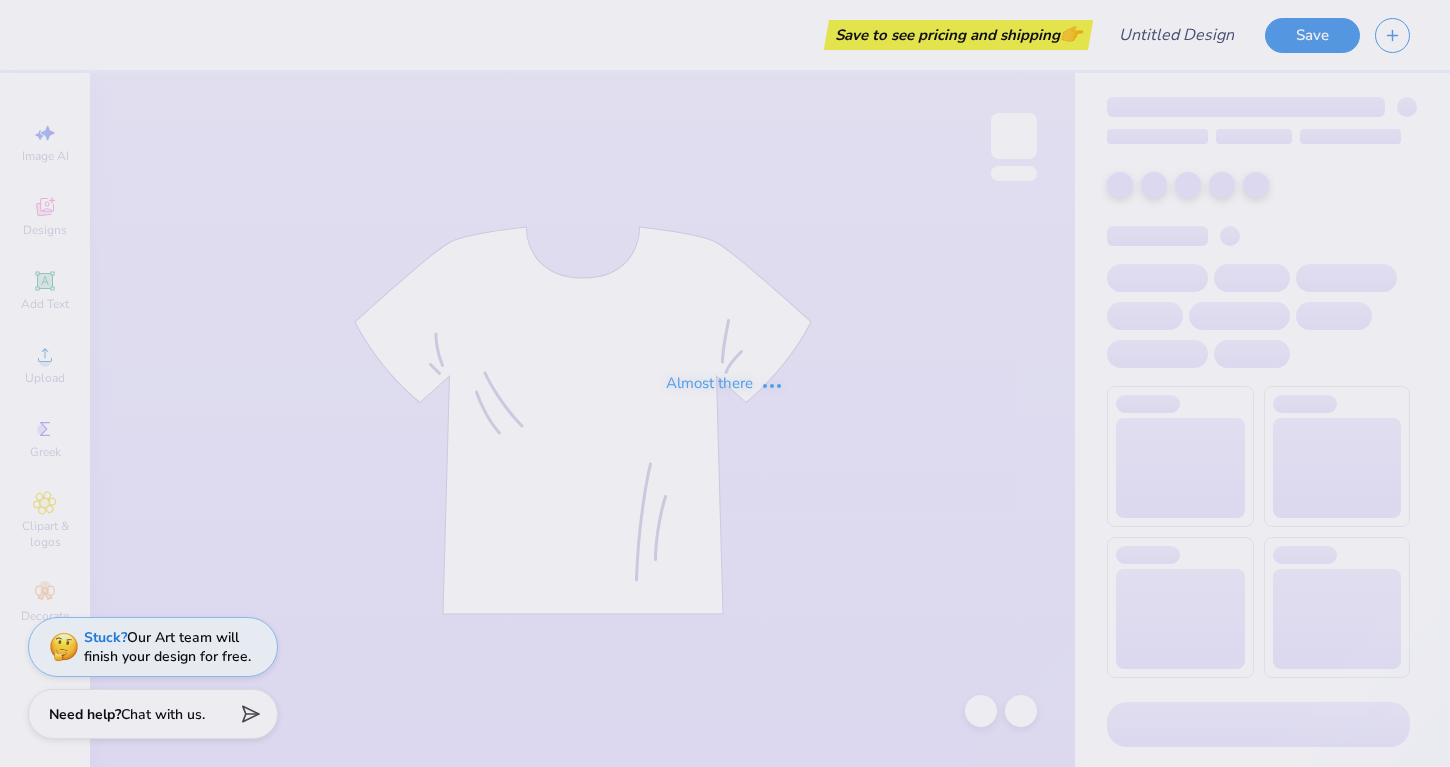 scroll, scrollTop: 0, scrollLeft: 0, axis: both 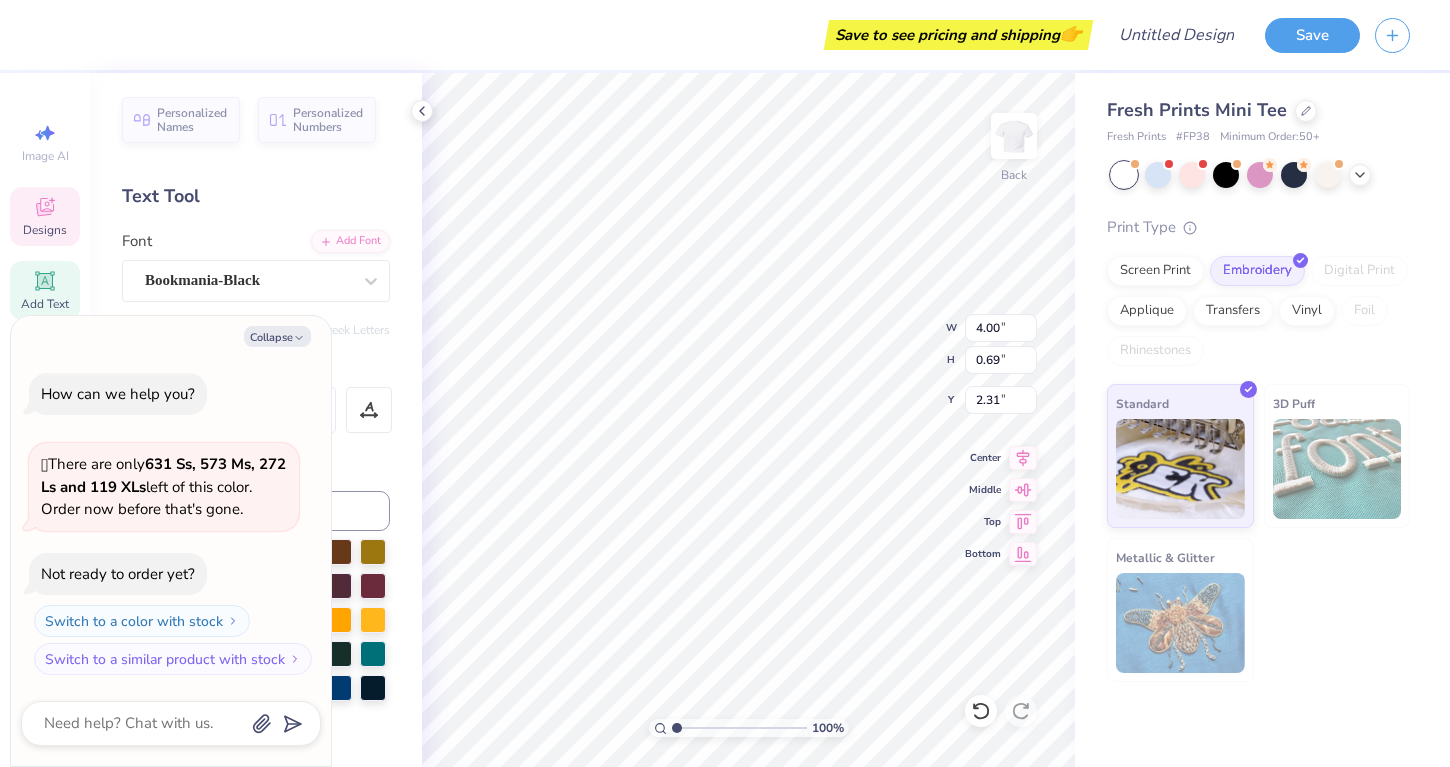 type on "x" 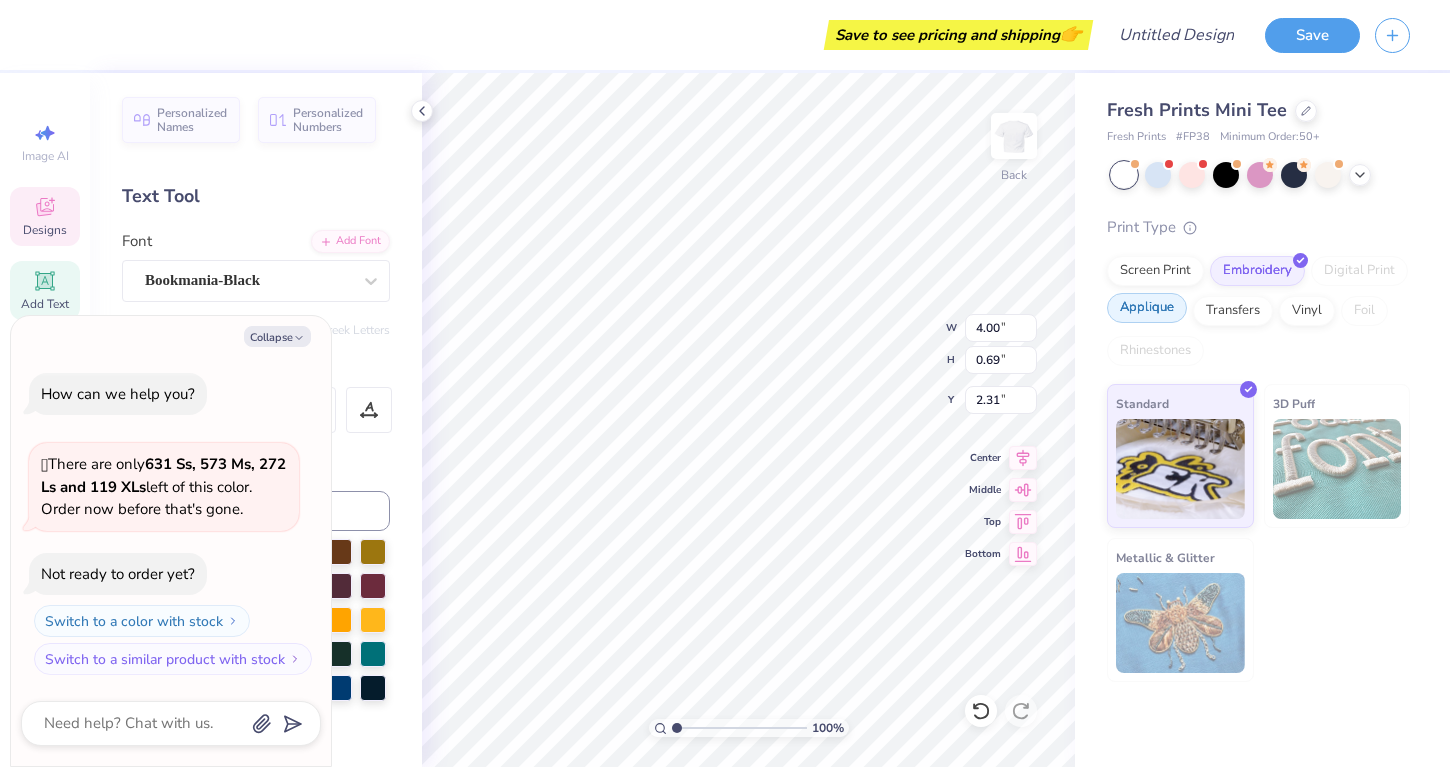 type on "x" 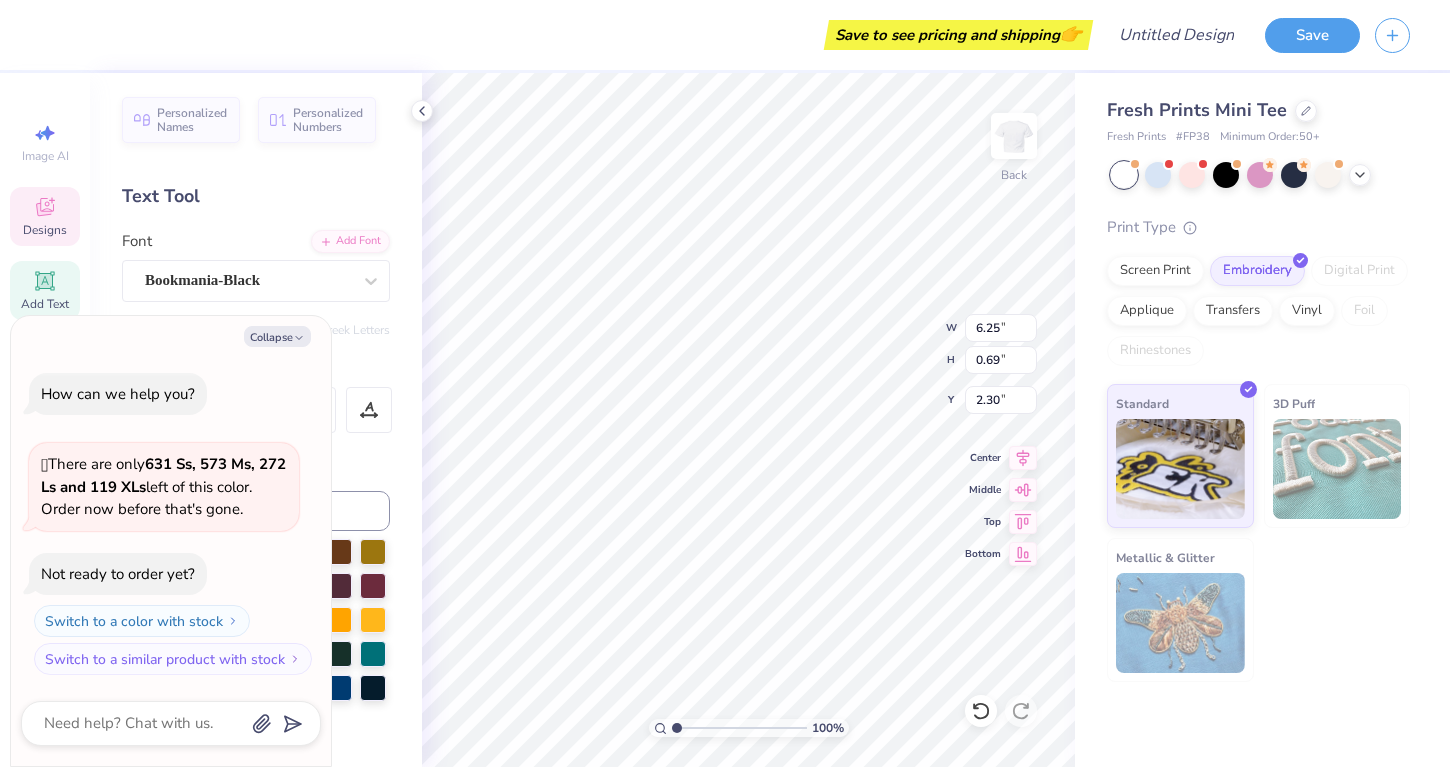 type on "x" 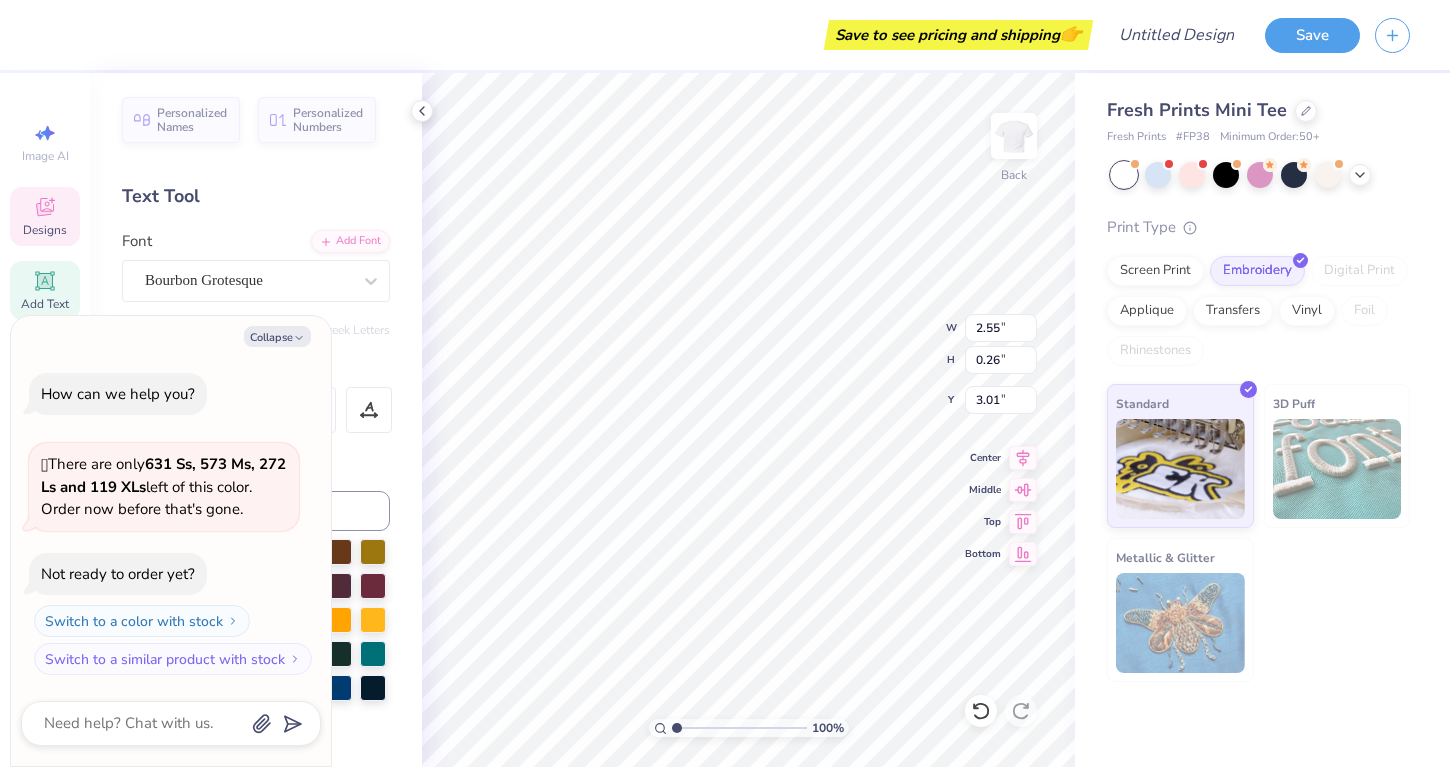 scroll, scrollTop: 0, scrollLeft: 3, axis: horizontal 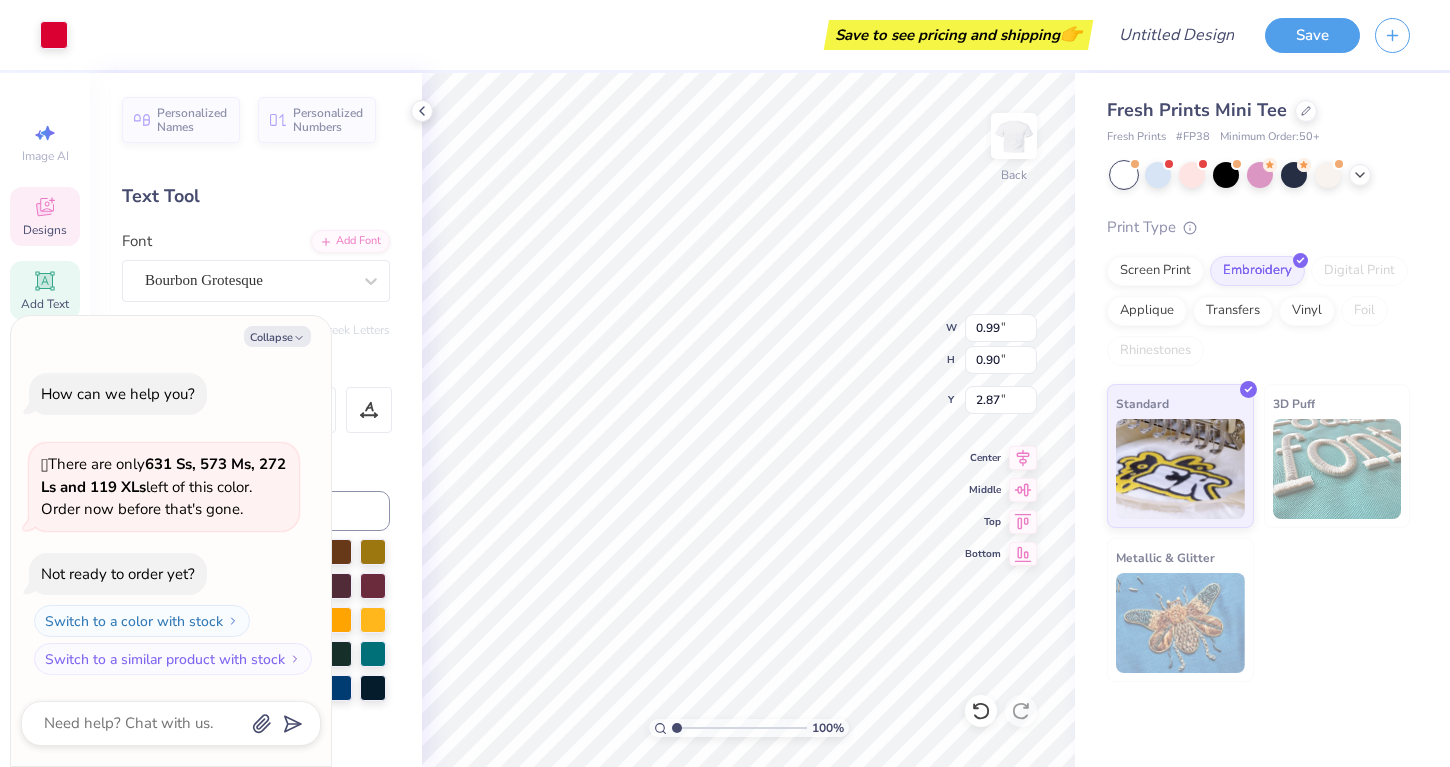 type on "x" 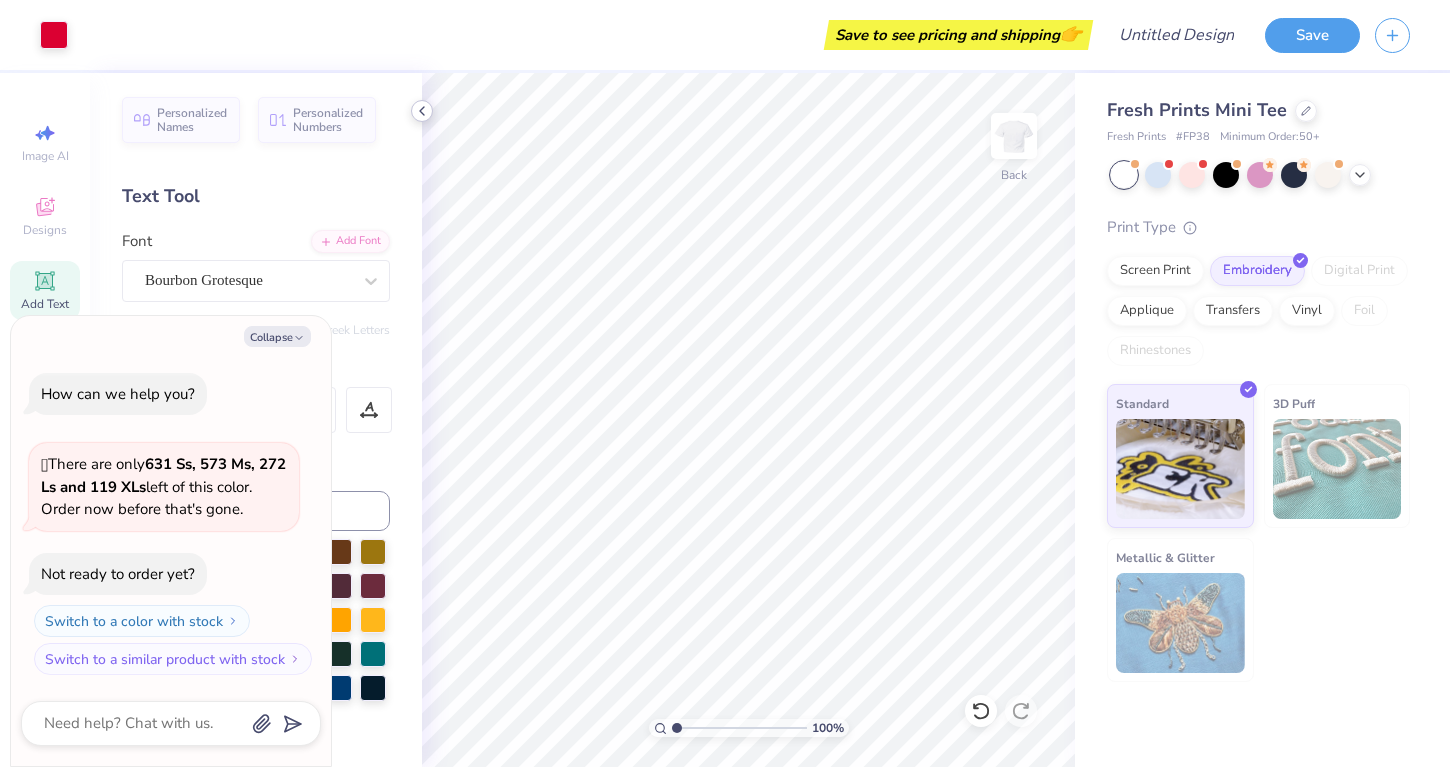 click 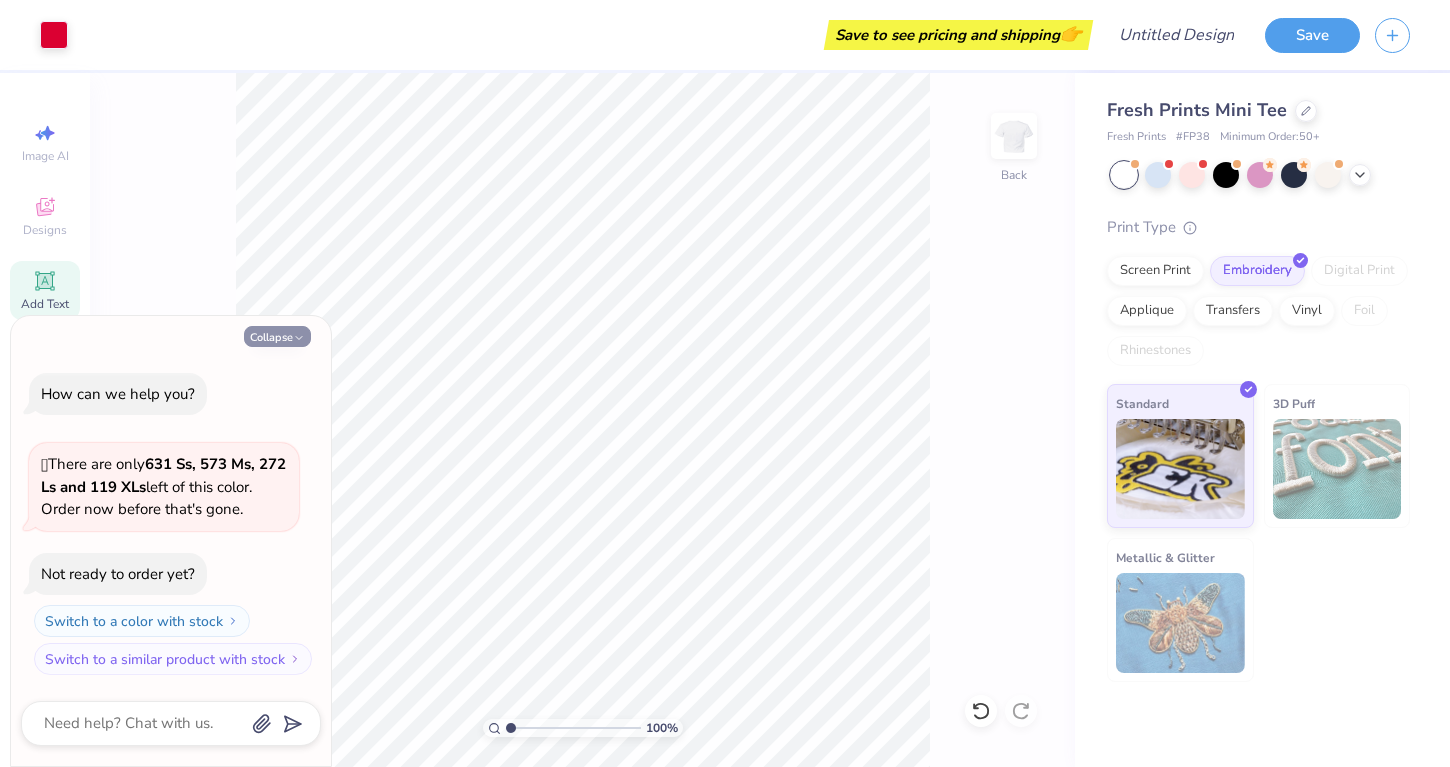 click on "Collapse" at bounding box center [277, 336] 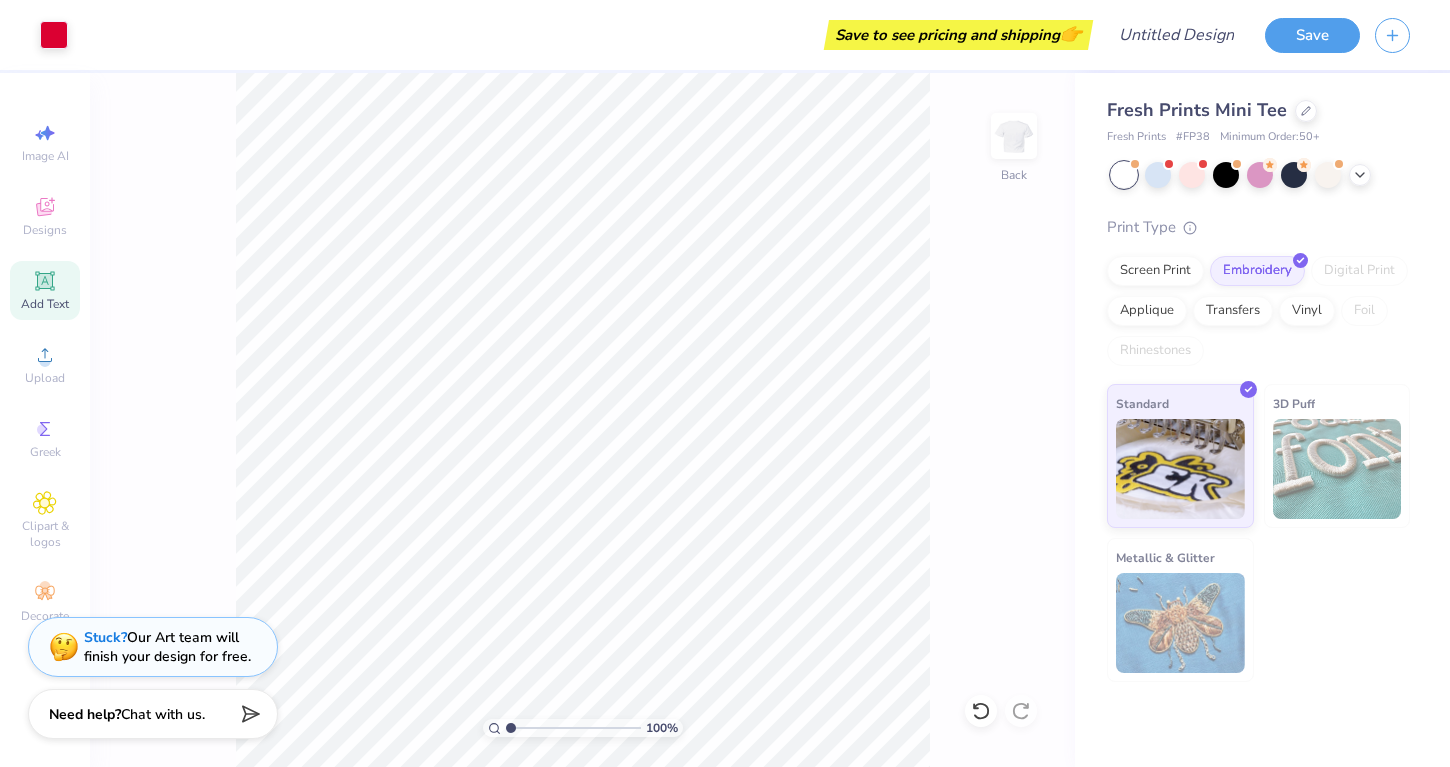 type on "x" 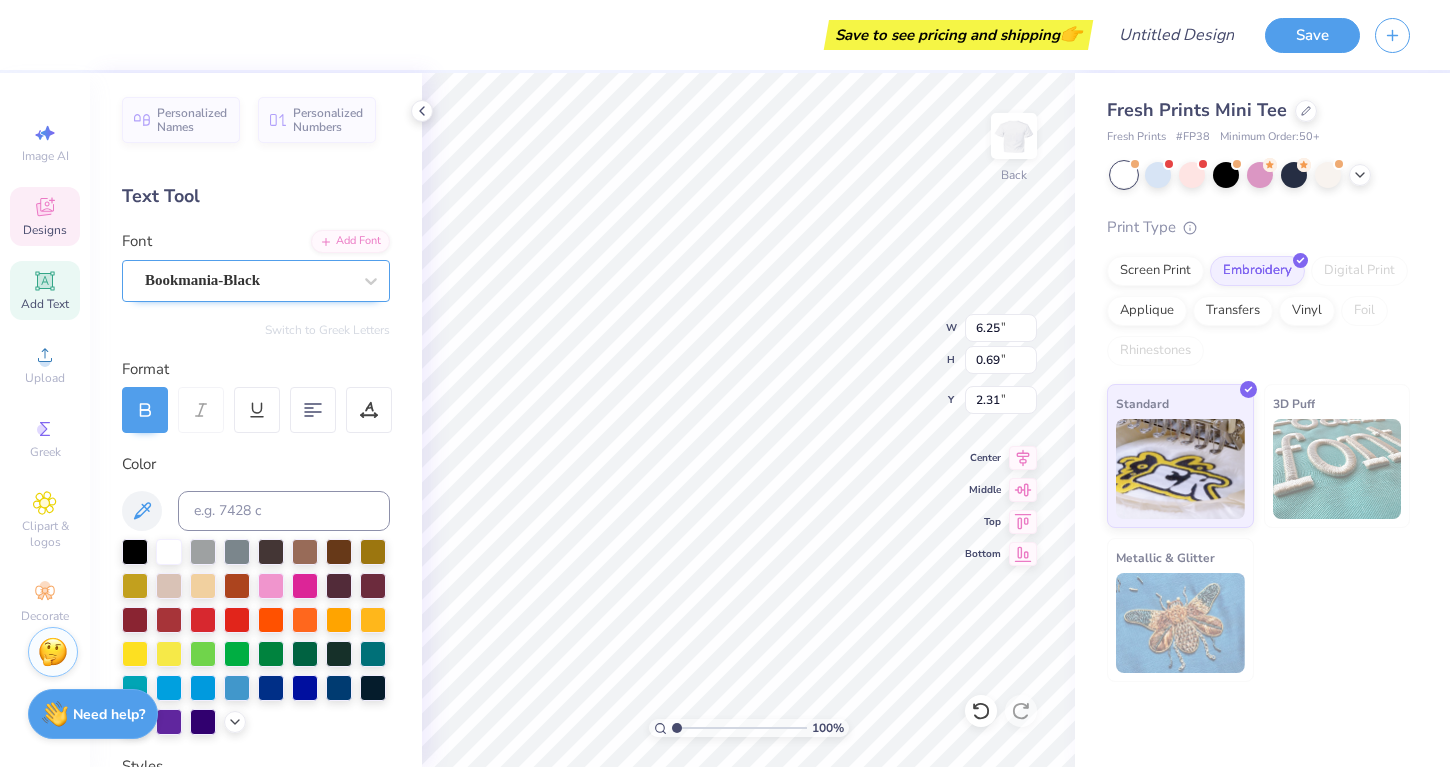 click on "Bookmania-Black" at bounding box center [248, 280] 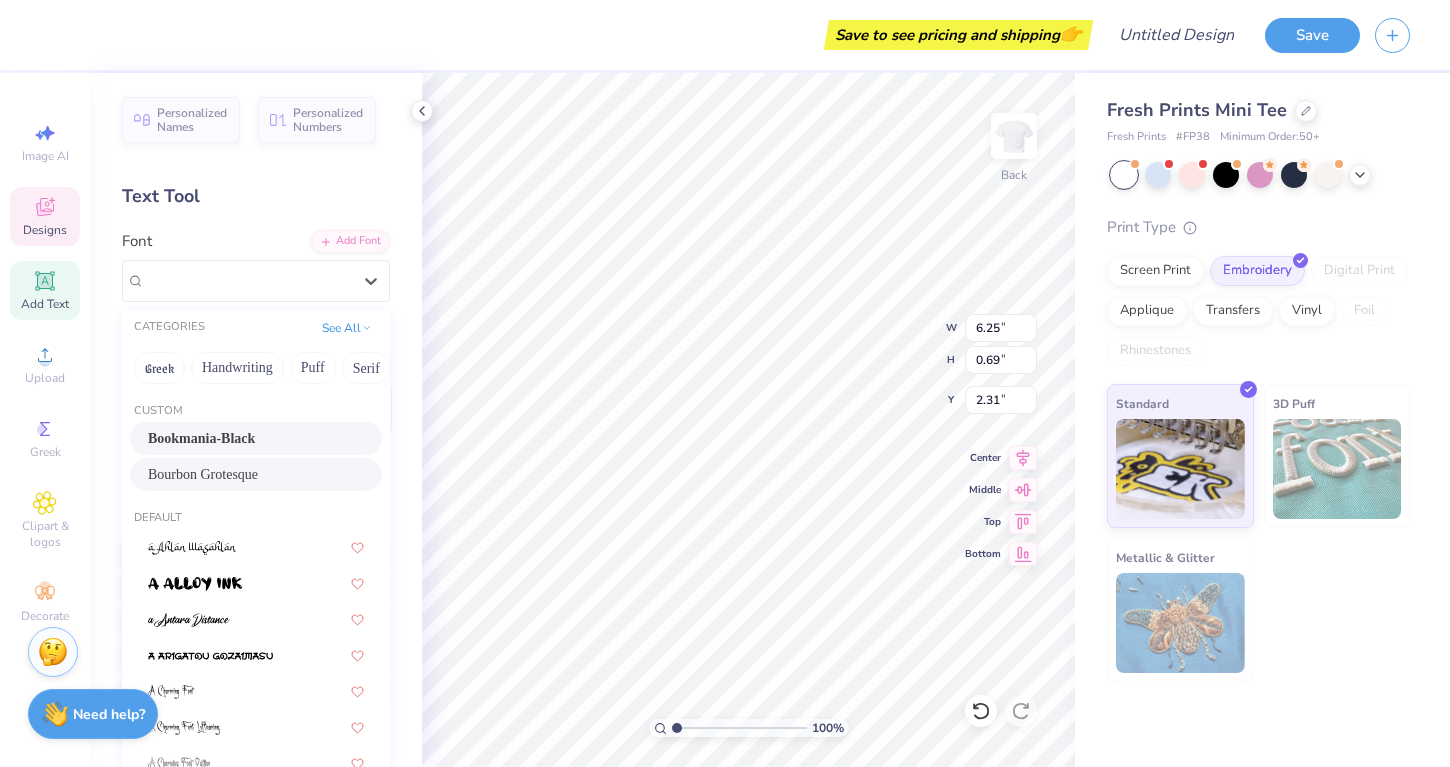 click on "Personalized Names Personalized Numbers Text Tool  Add Font Font option Bourbon Grotesque focused, 2 of 313. 313 results available. Use Up and Down to choose options, press Enter to select the currently focused option, press Escape to exit the menu, press Tab to select the option and exit the menu. Bookmania-Black CATEGORIES See All Greek Handwriting Puff Serif Bold Calligraphy Retro Sans Serif Minimal Fantasy Techno Others Custom Bookmania-Black Bourbon Grotesque Default Greek Greek Greek Greek Greek Greek Greek Greek Greek Greek Greek Greek Greek Greek Greek Greek Greek Greek Greek Greek Greek Greek Greek Greek Greek Greek Greek Greek Greek Greek Greek Greek Greek Greek Greek Greek Super Dream Greek Greek Greek Greek Times New Roman Greek Varsity Team Greek Greek Greek Greek Switch to Greek Letters Format Color Styles Text Shape" at bounding box center [256, 420] 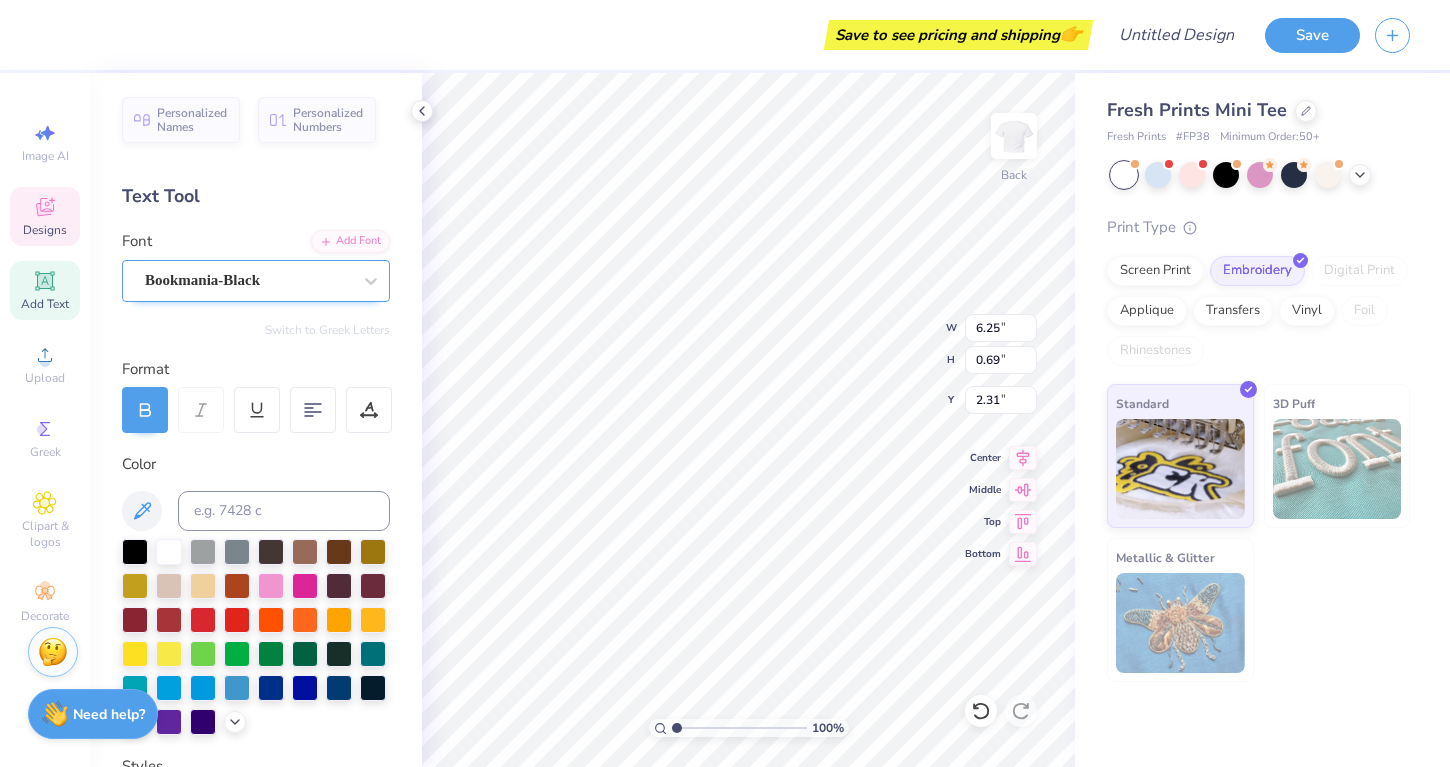 click on "Bookmania-Black" at bounding box center (248, 280) 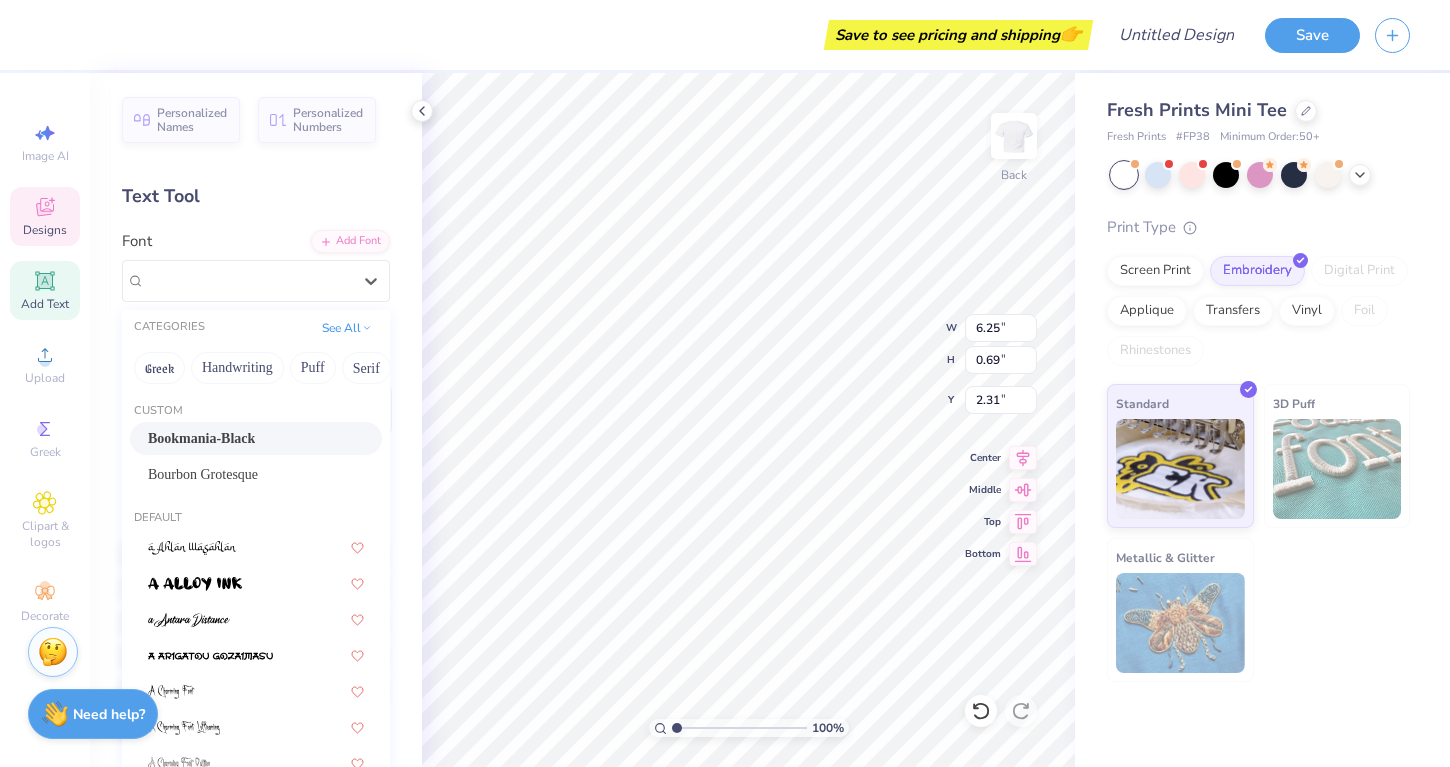 click on "Greek Handwriting Puff Serif Bold Calligraphy Retro Sans Serif Minimal Fantasy Techno Others" at bounding box center (256, 368) 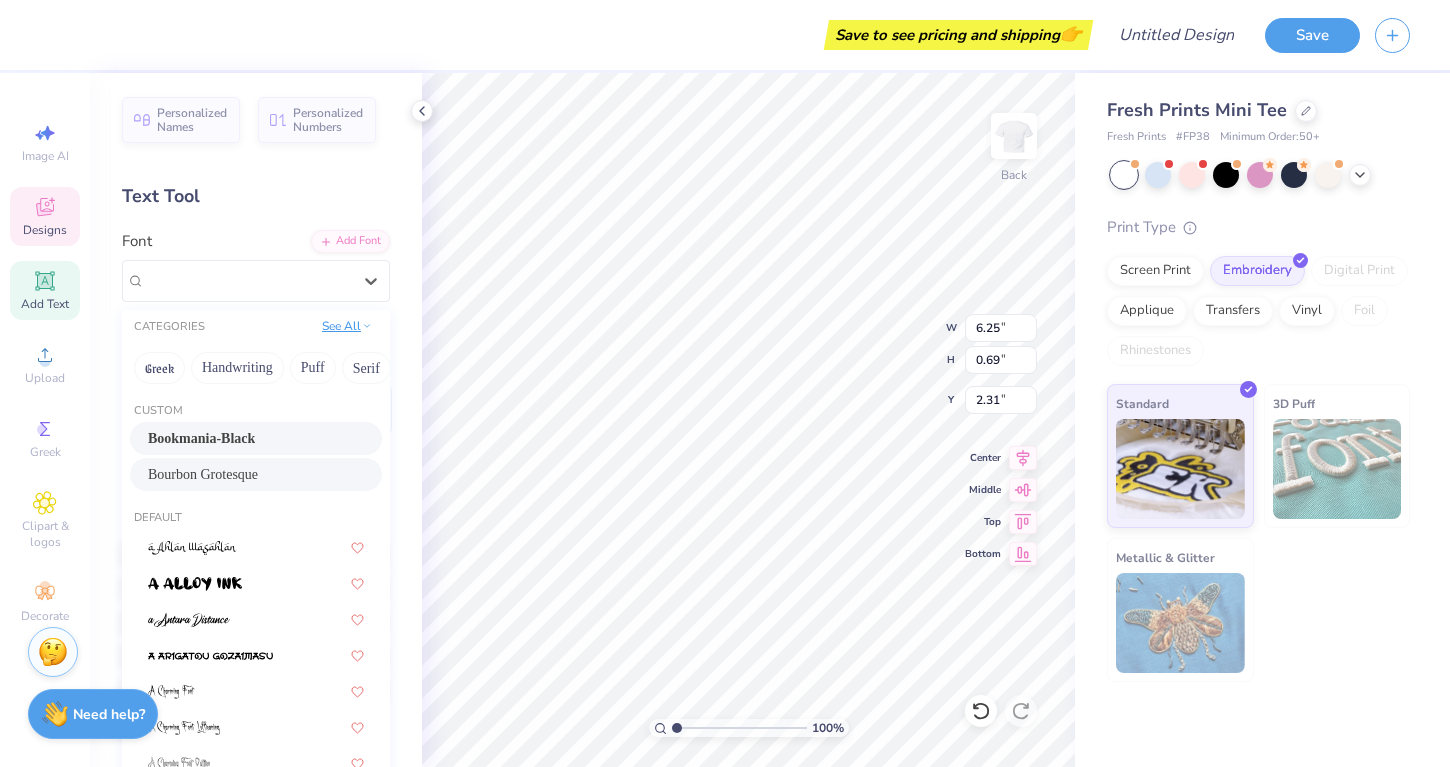 click on "See All" at bounding box center [347, 326] 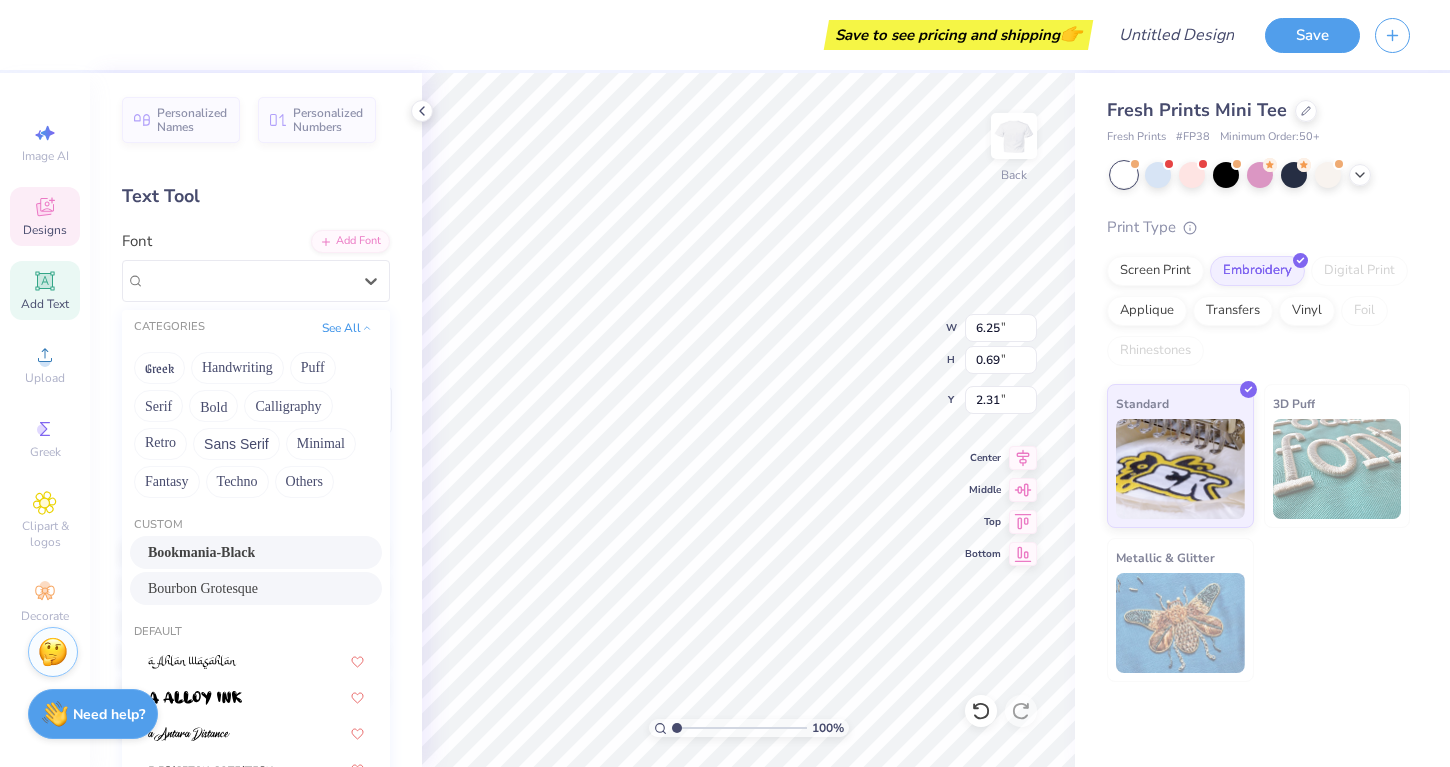 click on "Greek Handwriting Puff Serif Bold Calligraphy Retro Sans Serif Minimal Fantasy Techno Others" at bounding box center (256, 425) 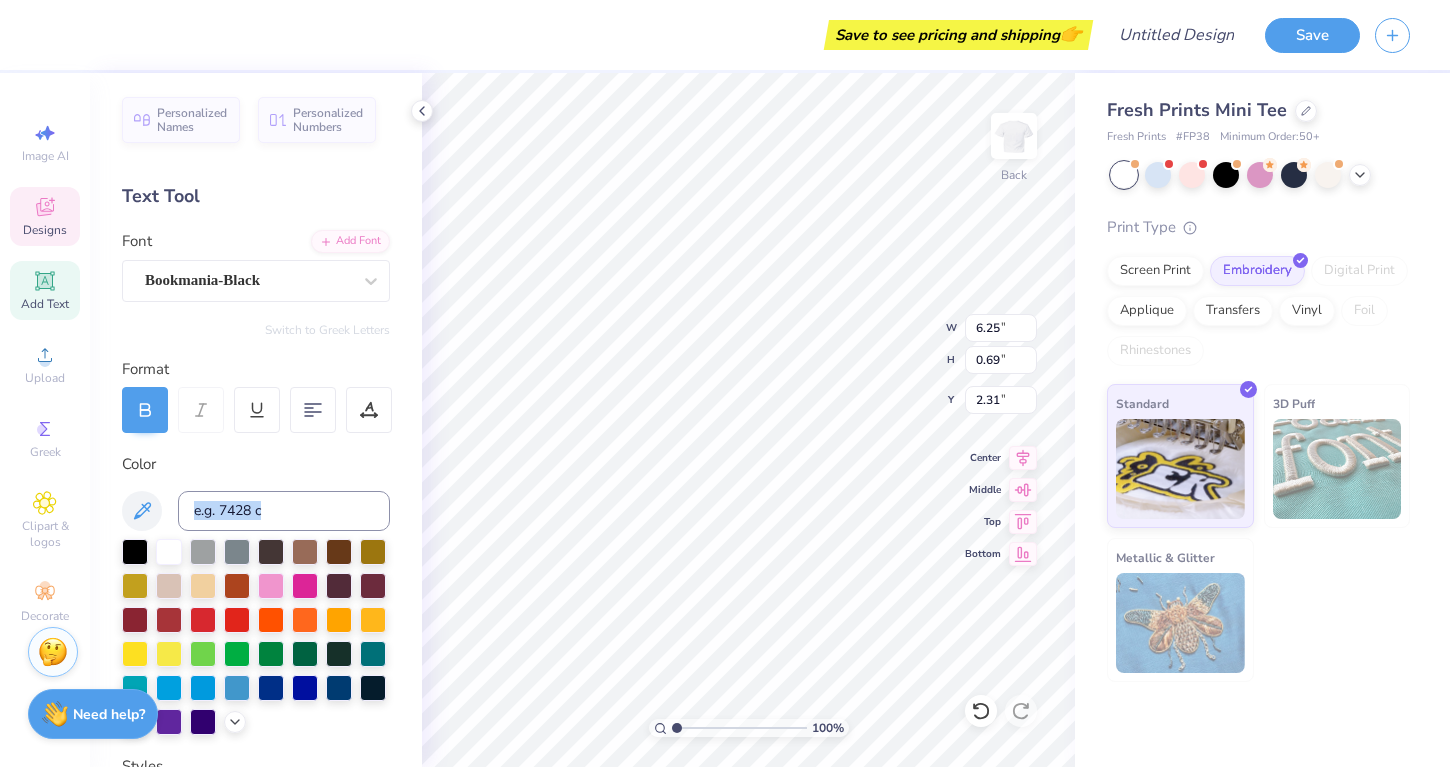 drag, startPoint x: 392, startPoint y: 637, endPoint x: 388, endPoint y: 490, distance: 147.05441 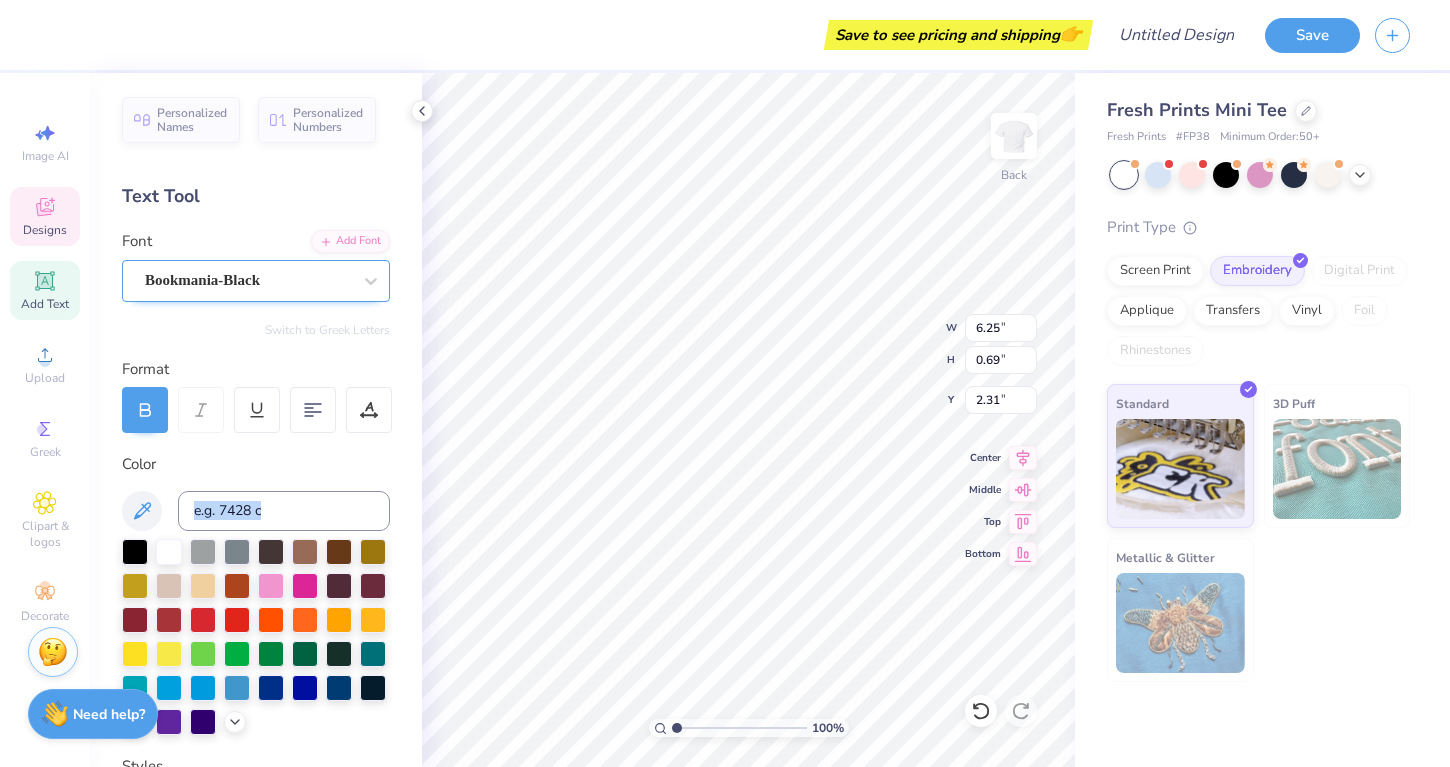 click on "Bookmania-Black" at bounding box center [248, 280] 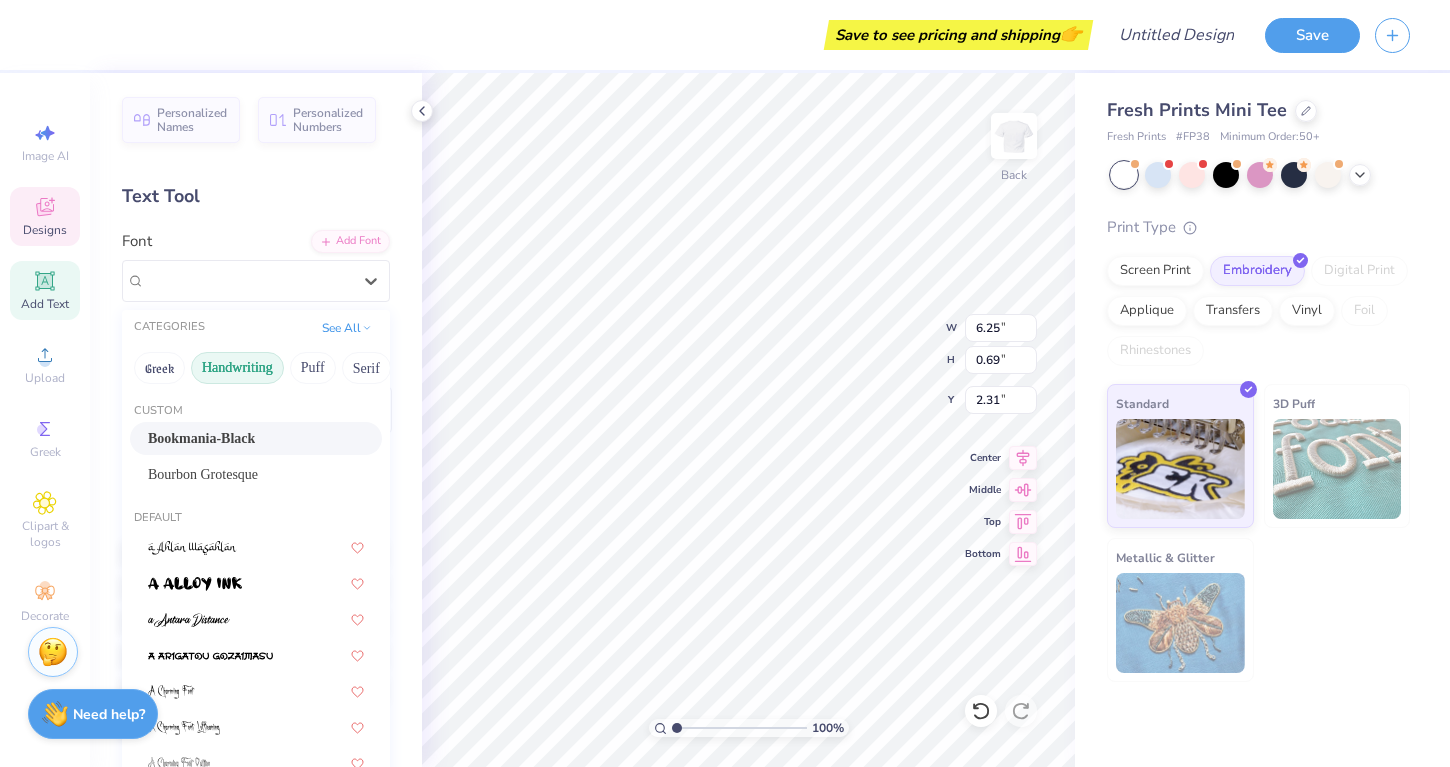 click on "Handwriting" at bounding box center (237, 368) 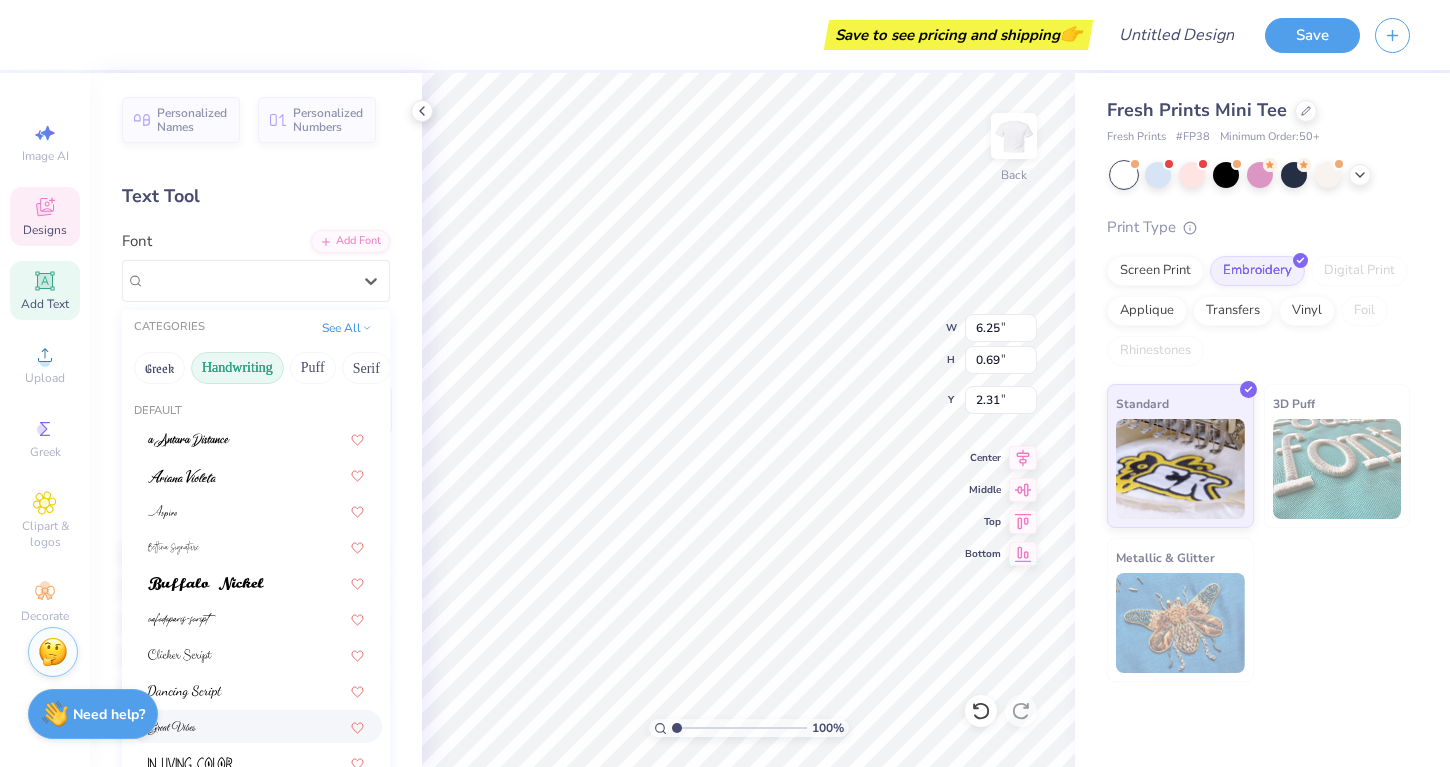 click at bounding box center [172, 726] 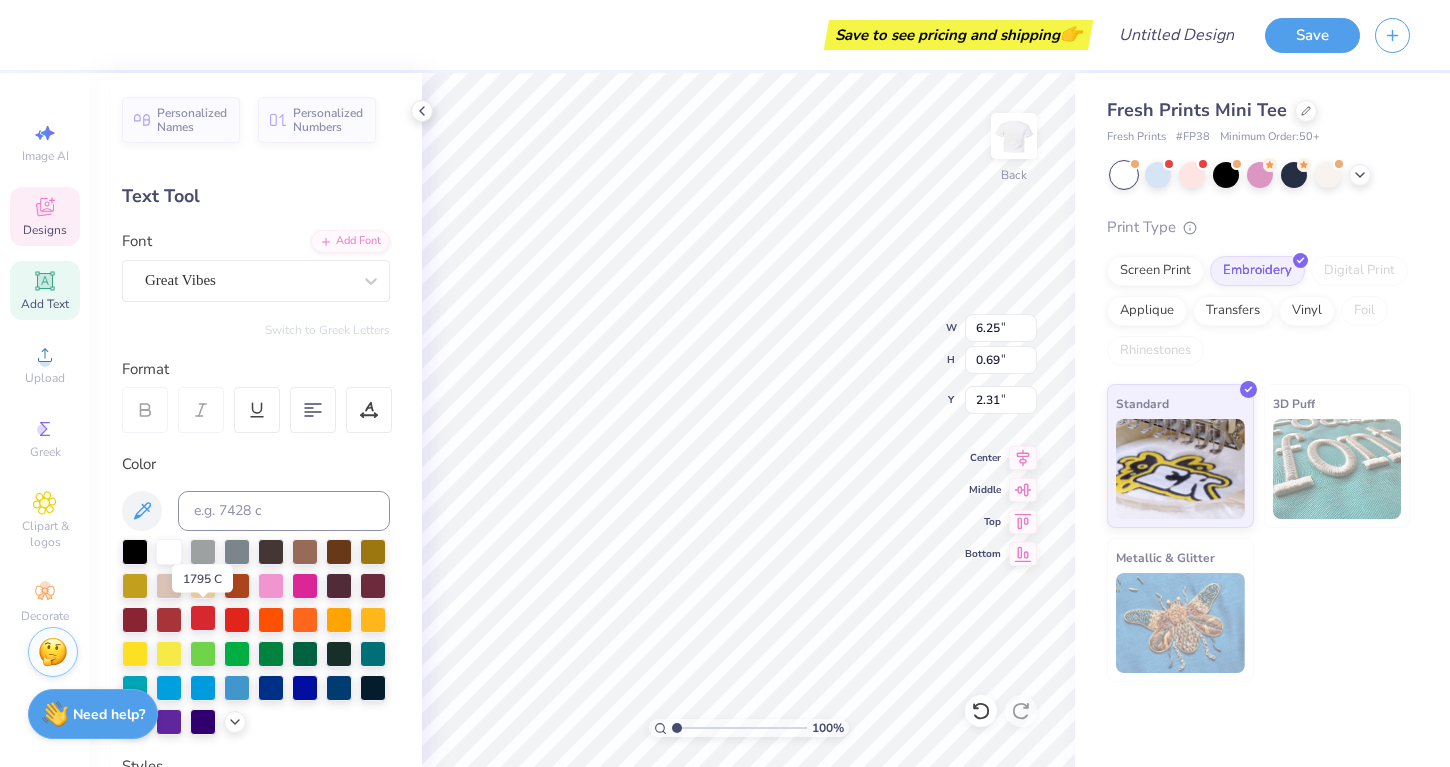 click at bounding box center (203, 618) 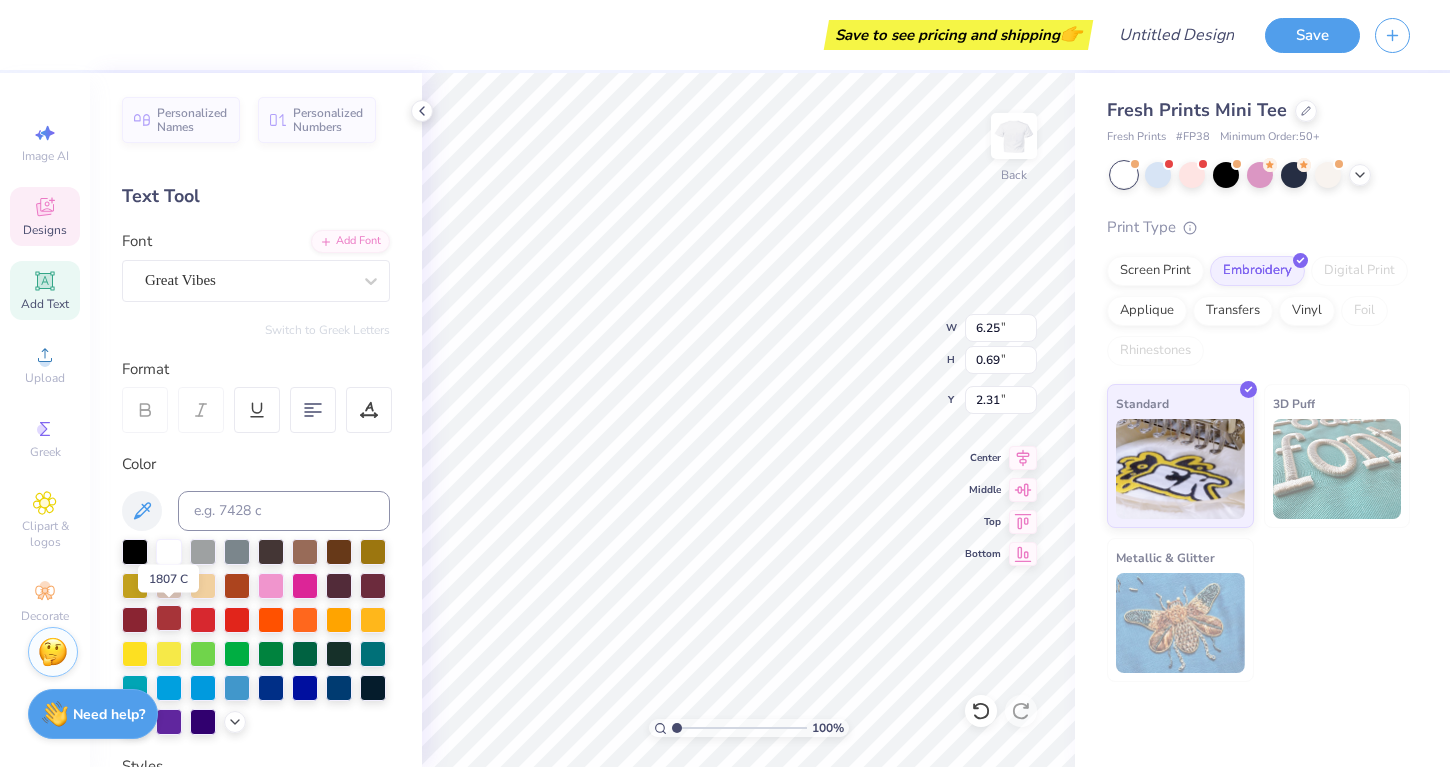 click at bounding box center [169, 618] 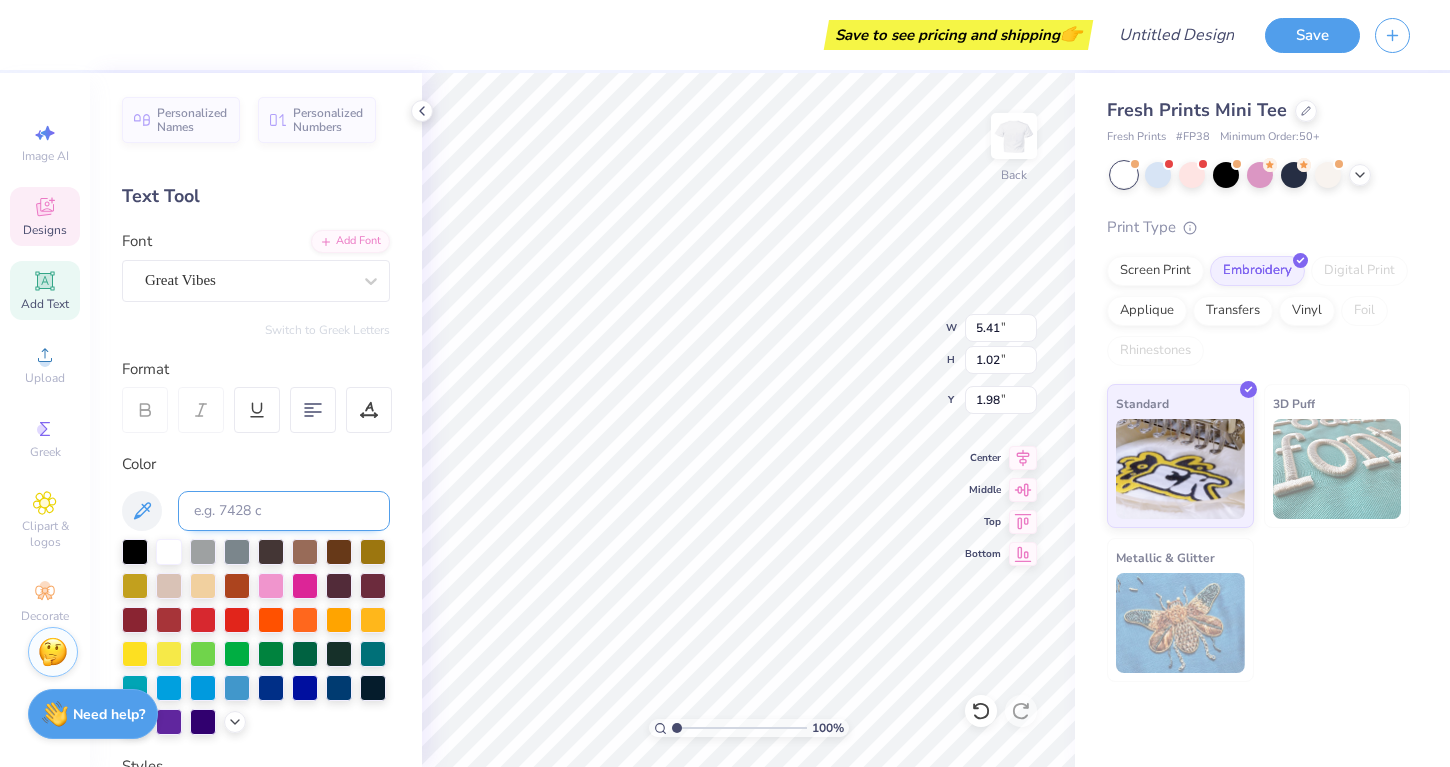 type on "5.41" 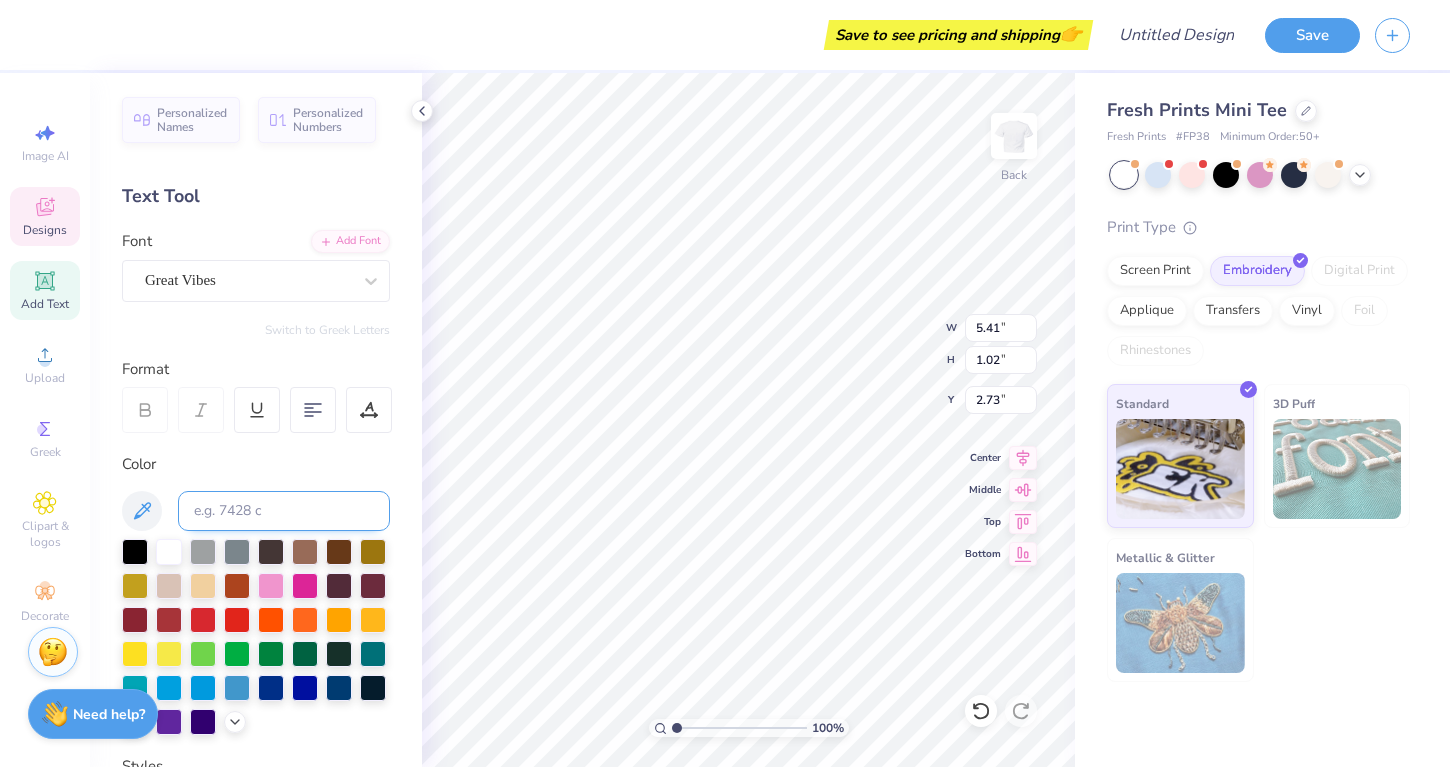 type on "2.73" 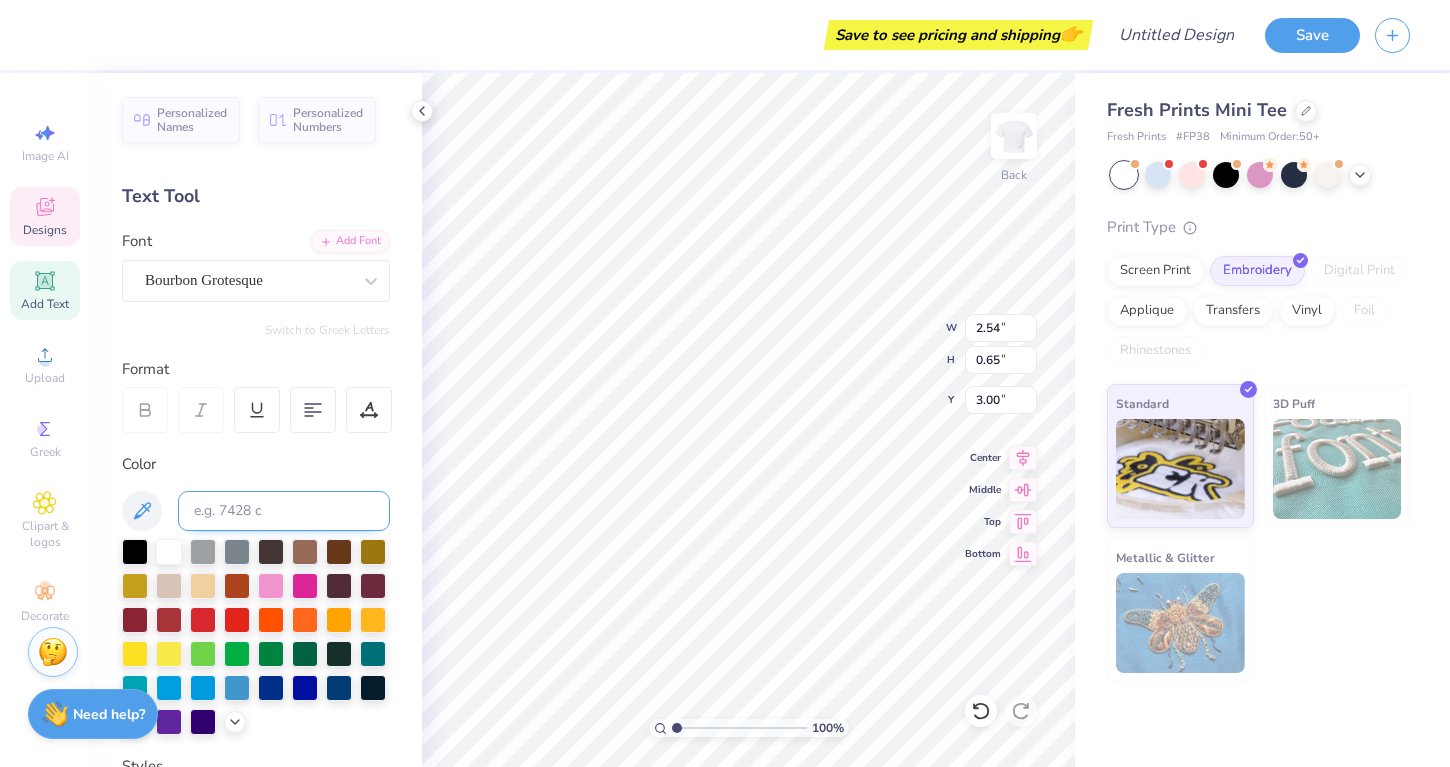 type on "3.75" 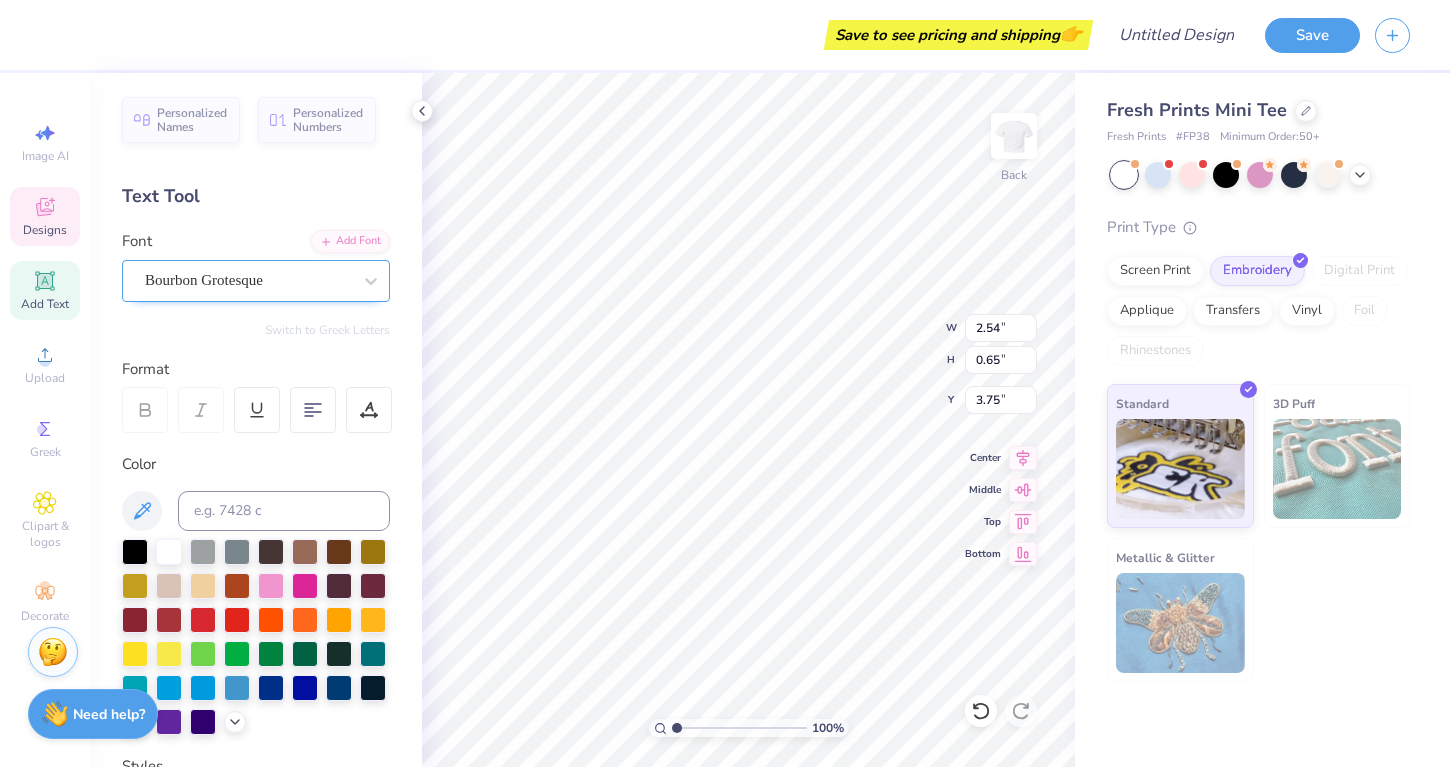 click on "Bourbon Grotesque" at bounding box center (248, 280) 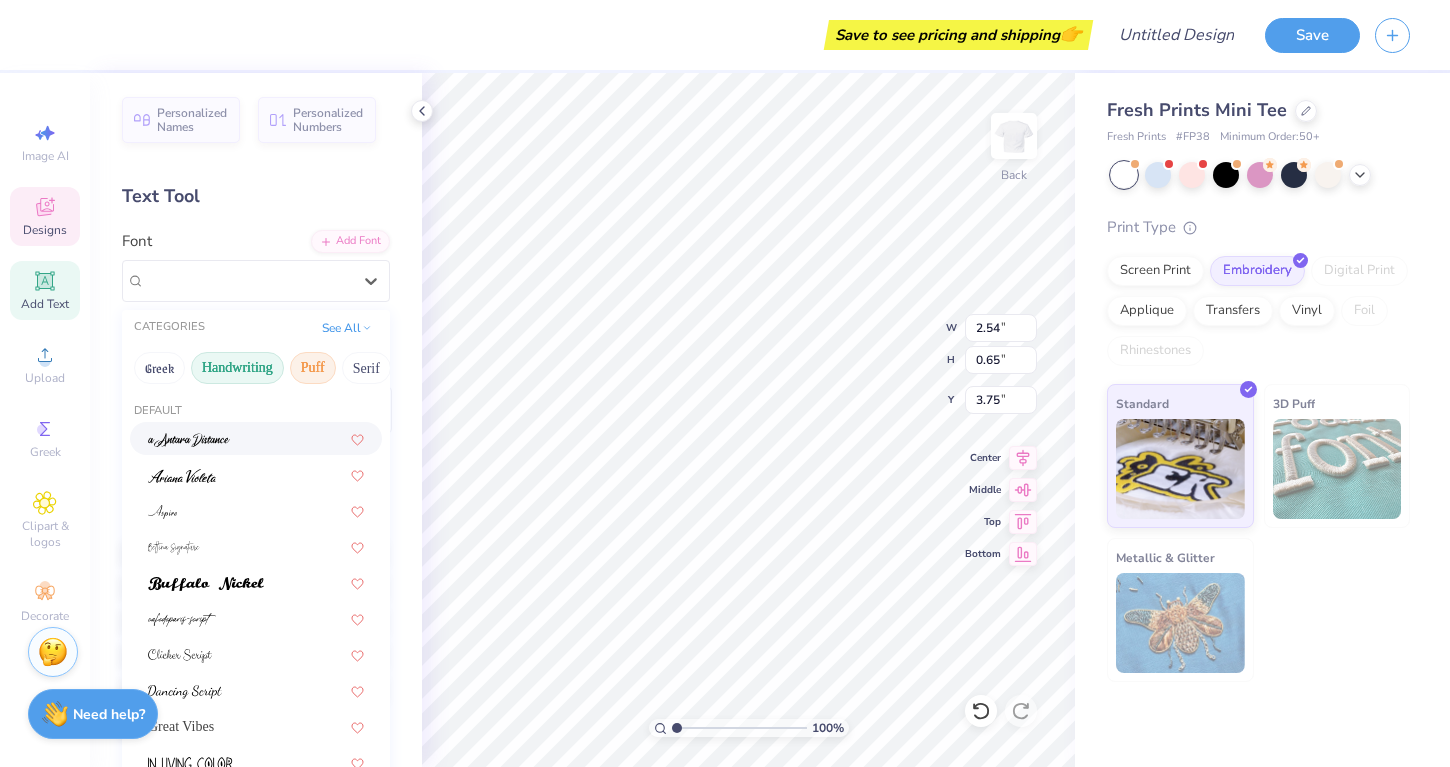 click on "Puff" at bounding box center (313, 368) 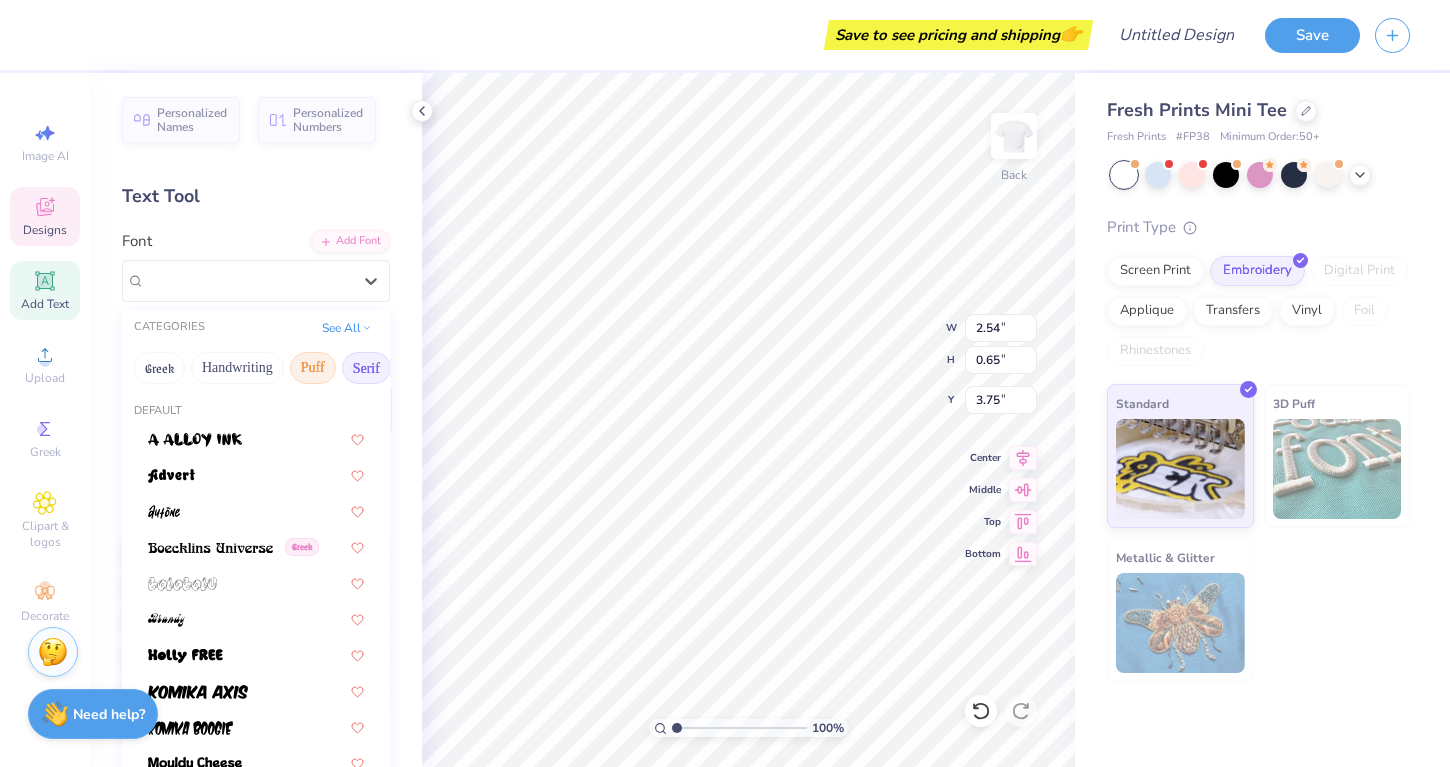 click on "Serif" at bounding box center (366, 368) 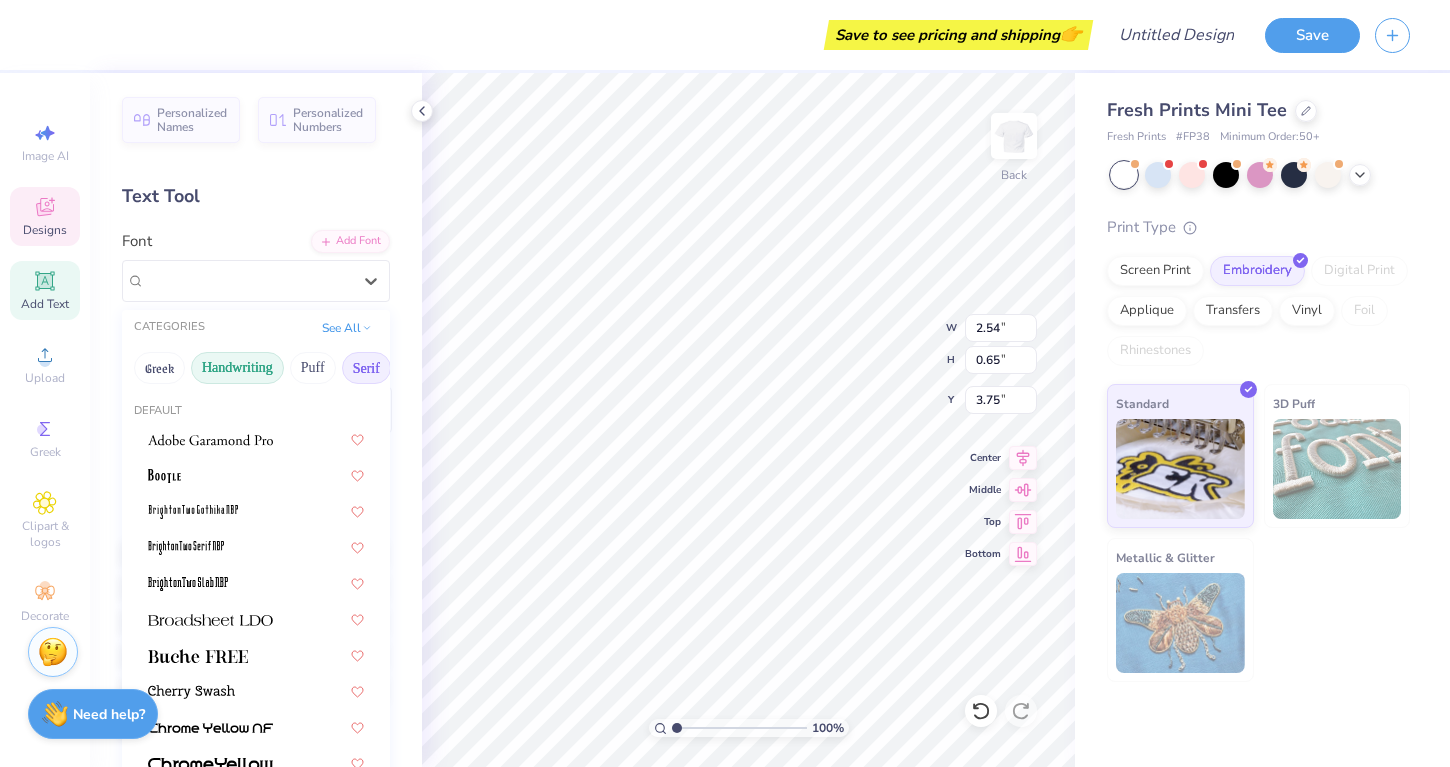 click on "Handwriting" at bounding box center (237, 368) 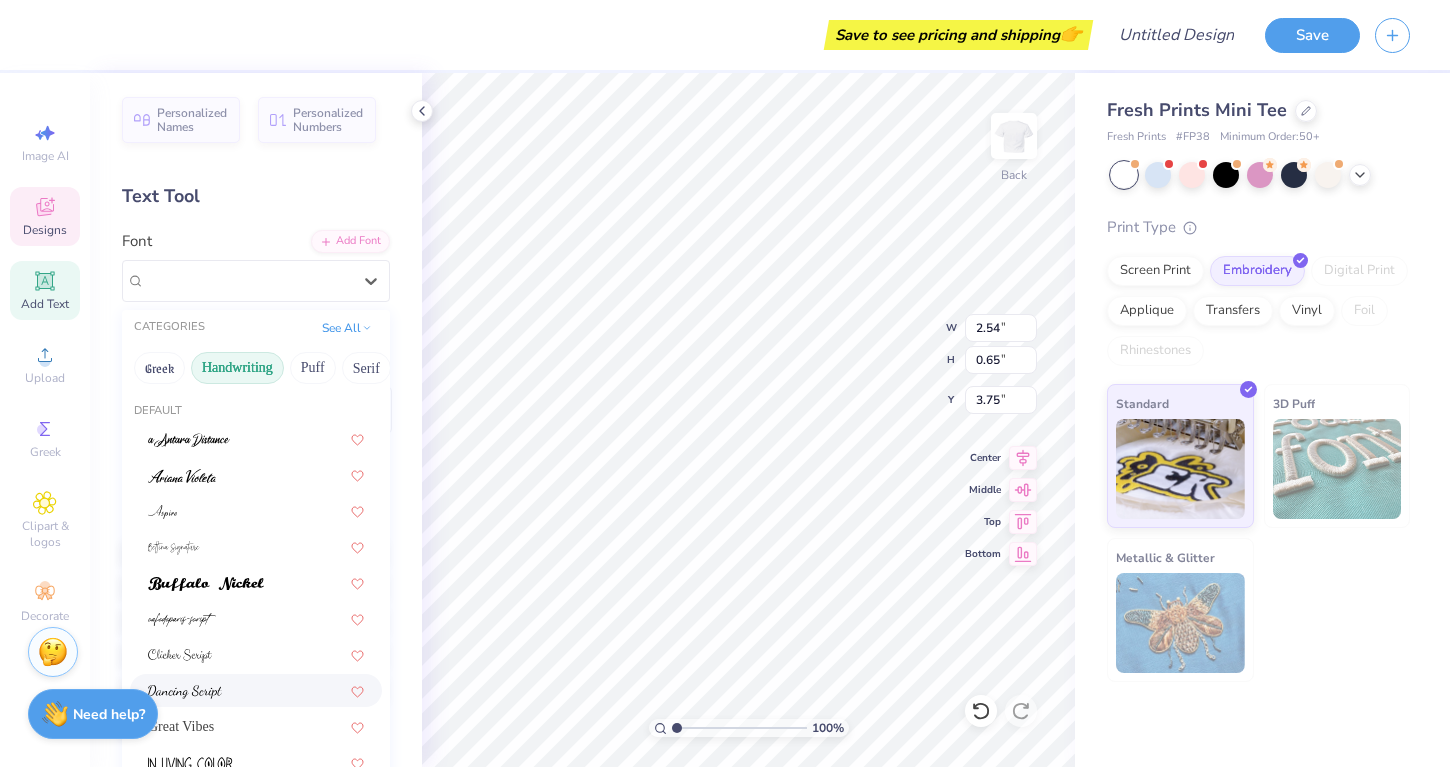 click at bounding box center (185, 692) 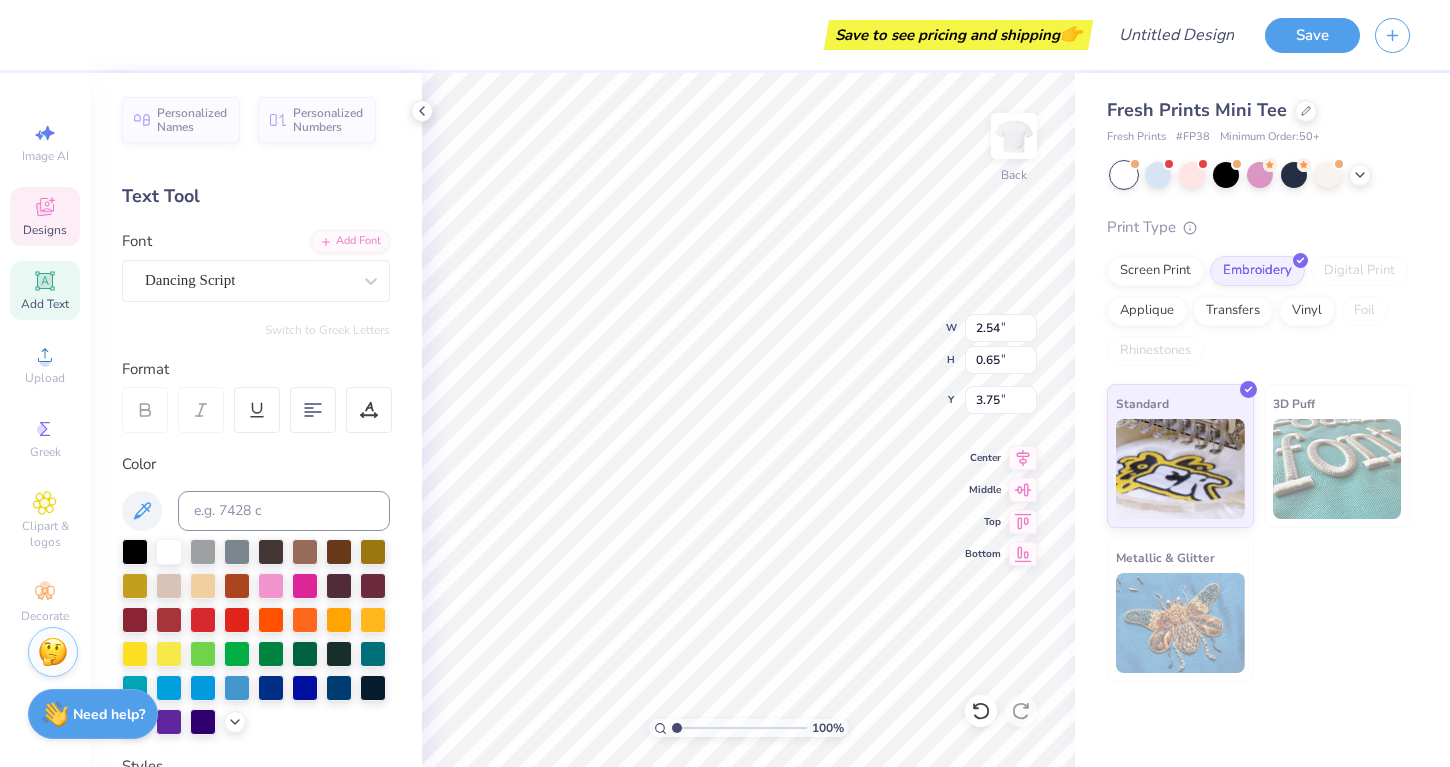 type on "1.97" 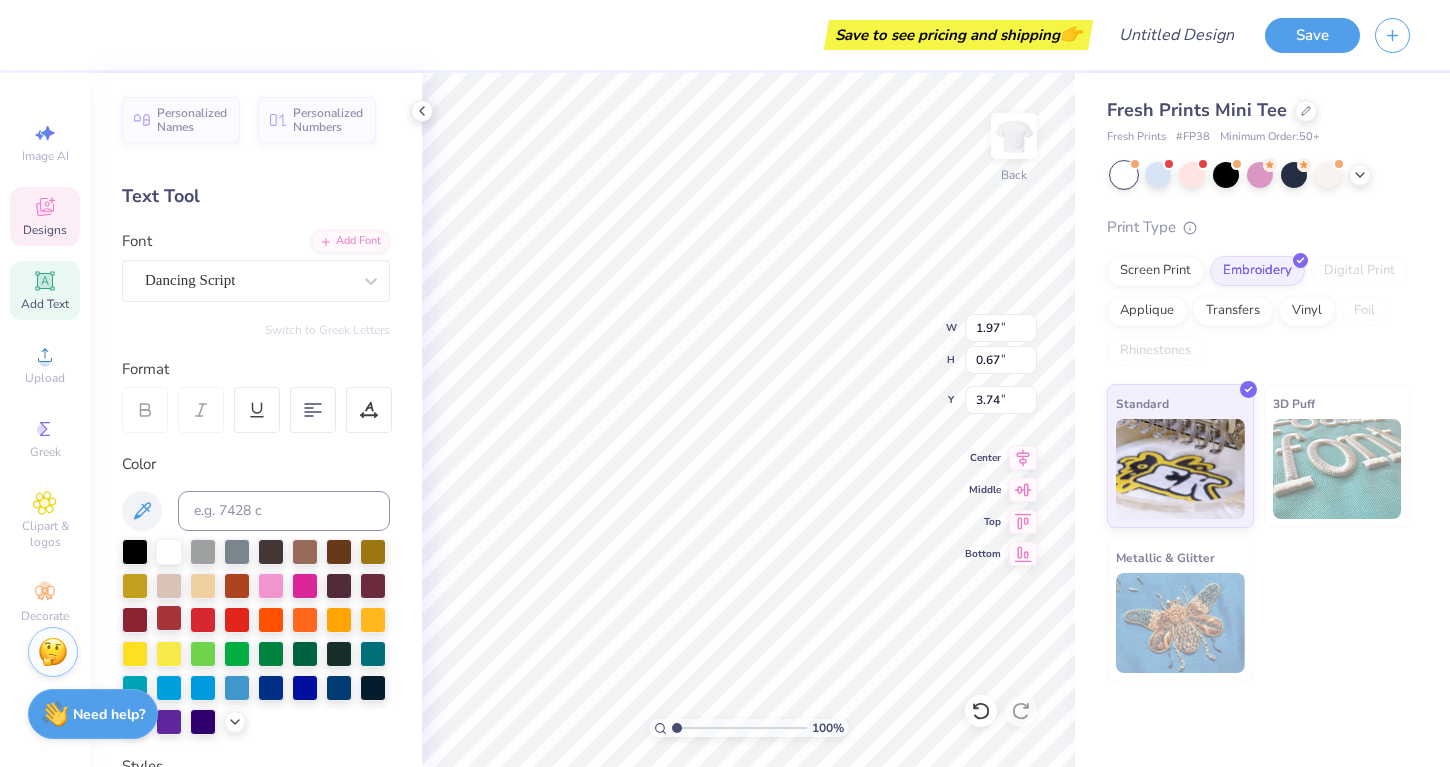 click at bounding box center [169, 618] 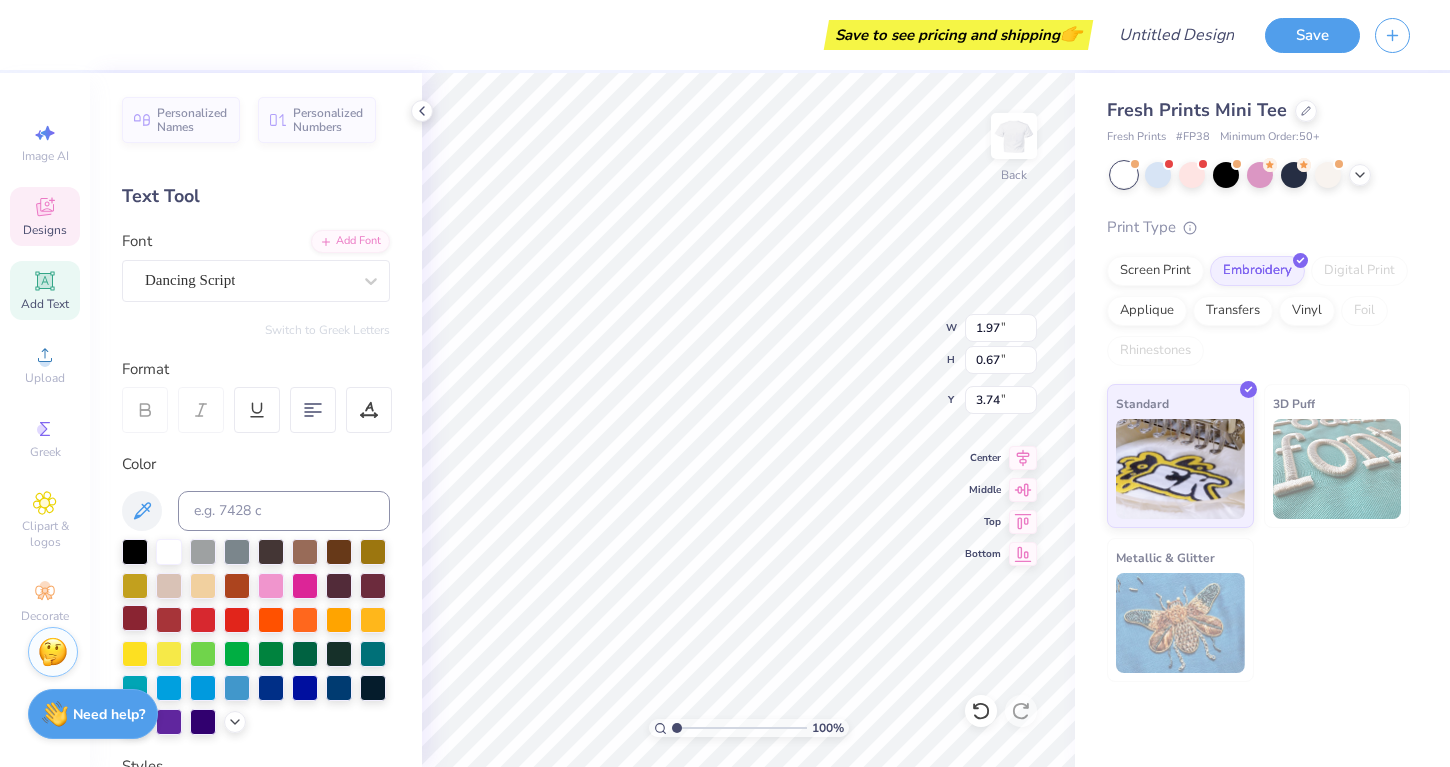 click at bounding box center (135, 618) 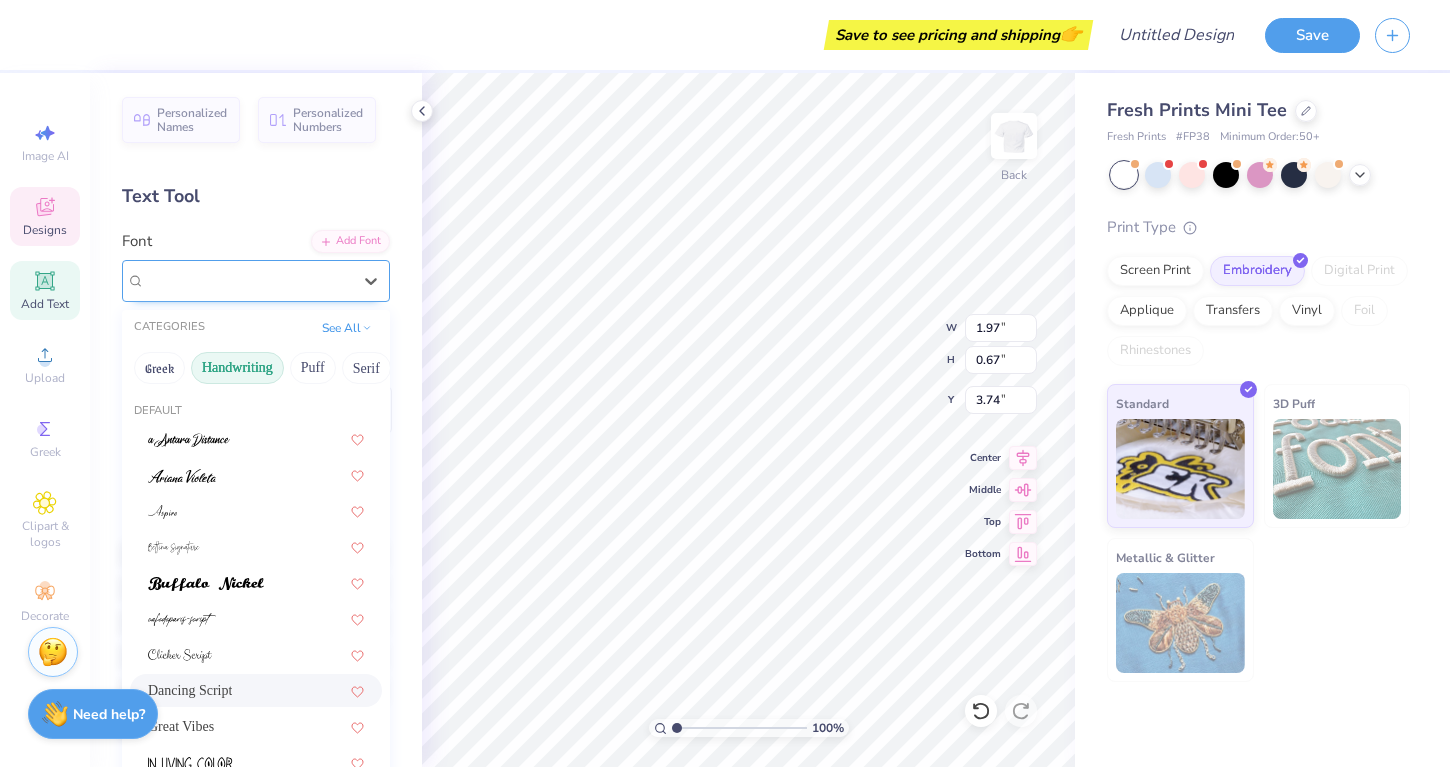 click on "Dancing Script" at bounding box center (248, 280) 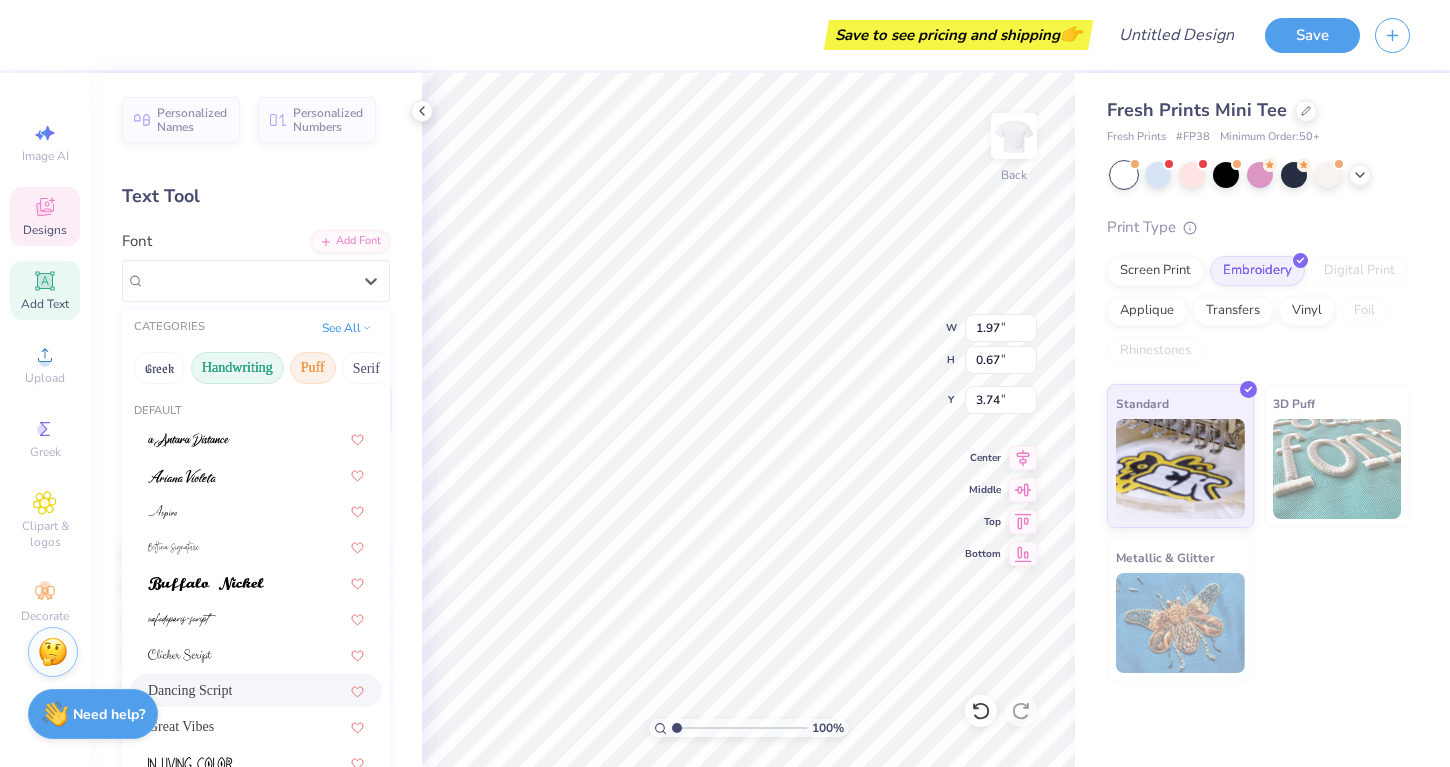 click on "Puff" at bounding box center [313, 368] 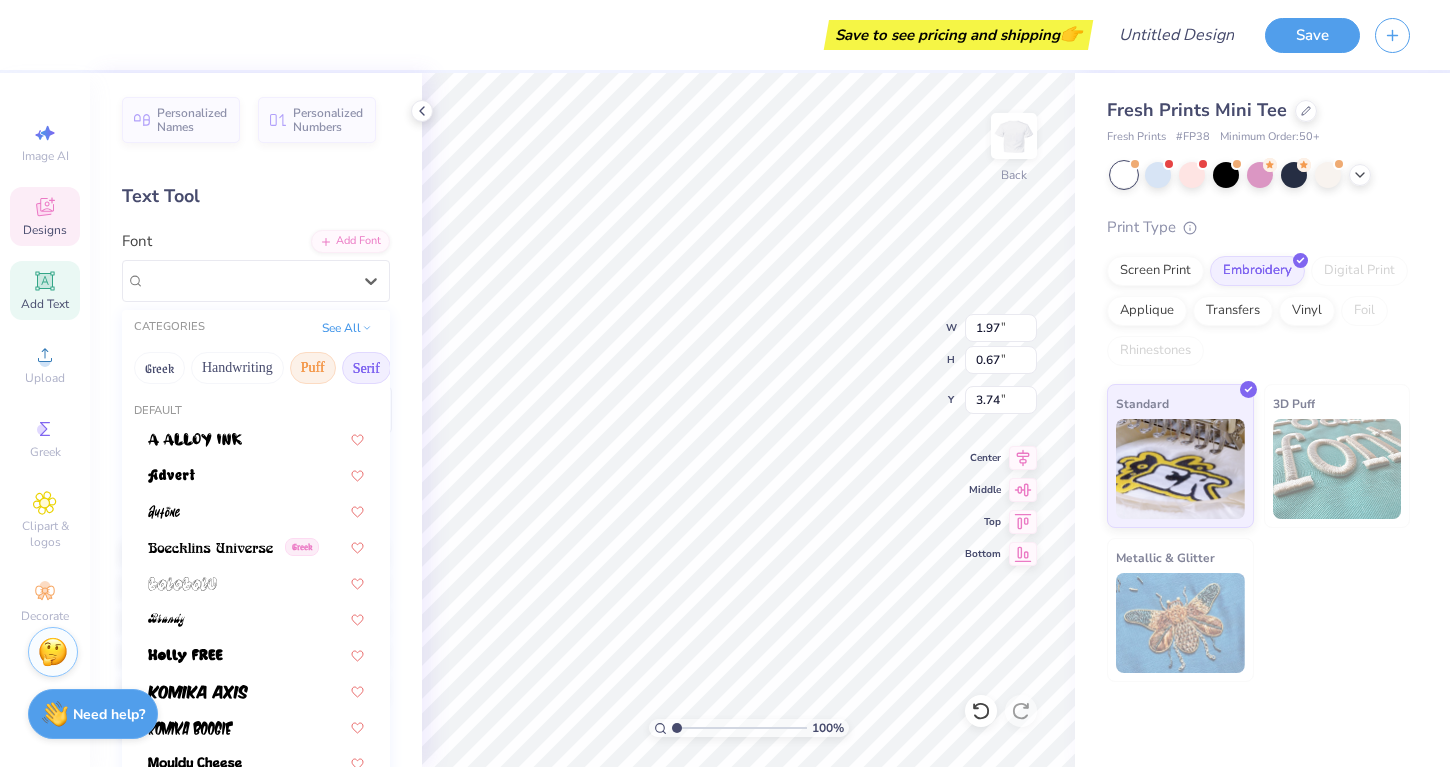 click on "Serif" at bounding box center (366, 368) 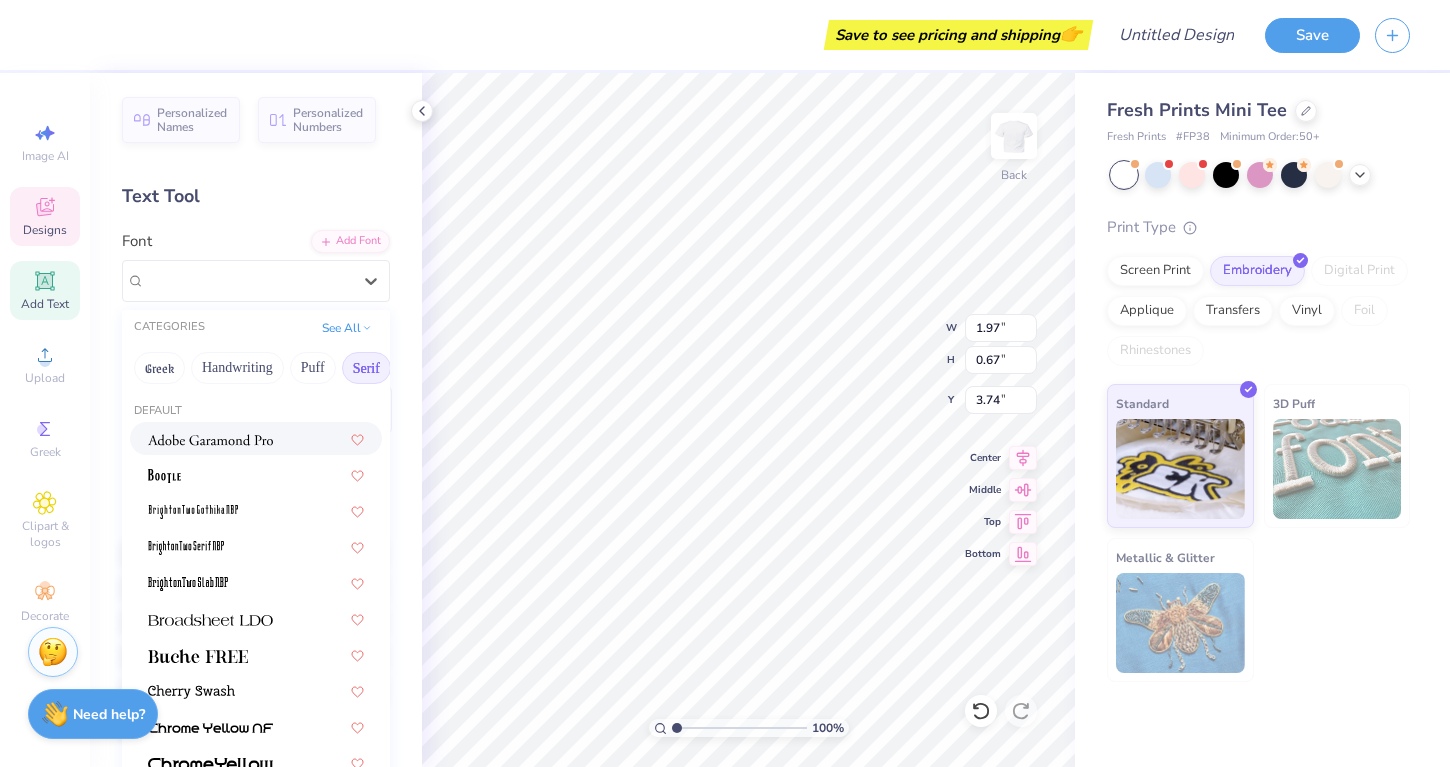click at bounding box center (210, 440) 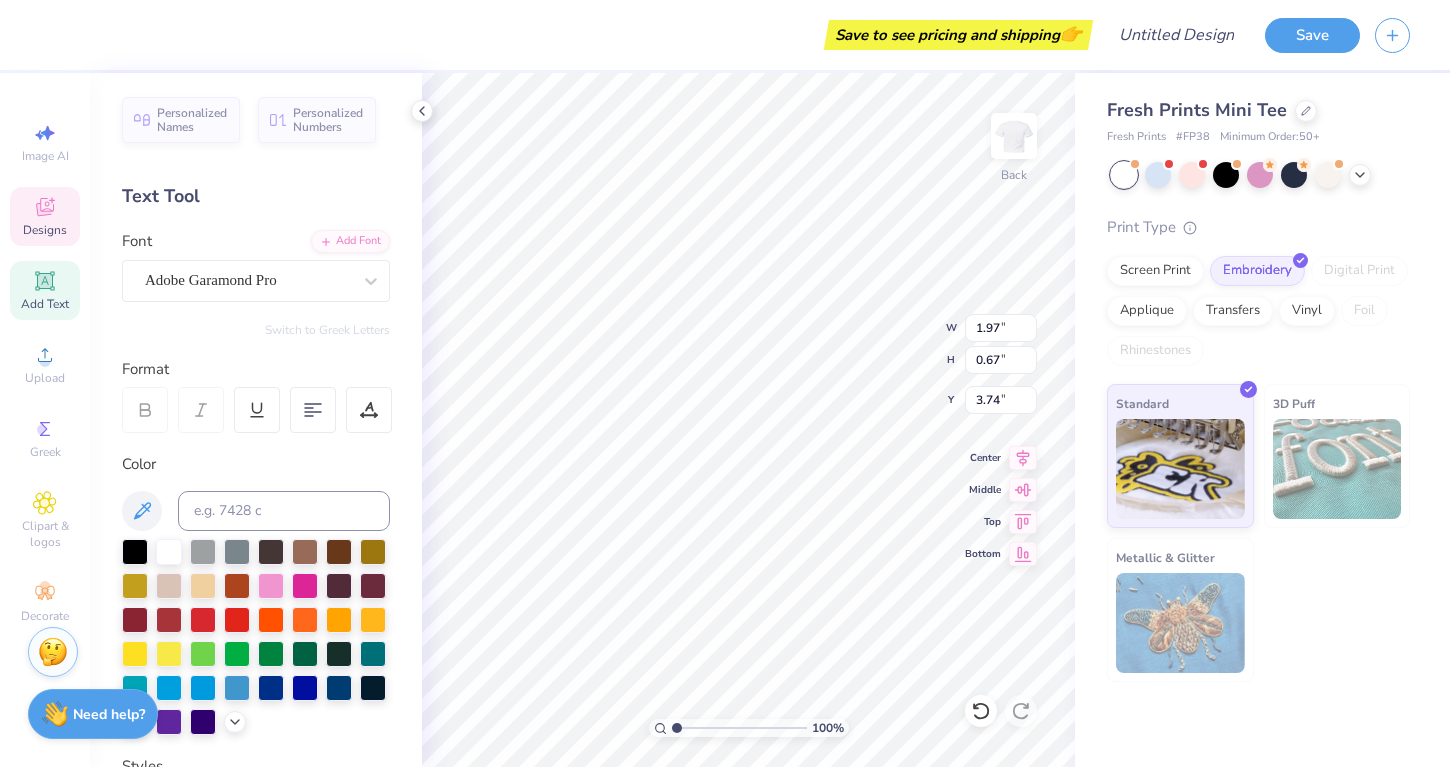type on "2.11" 